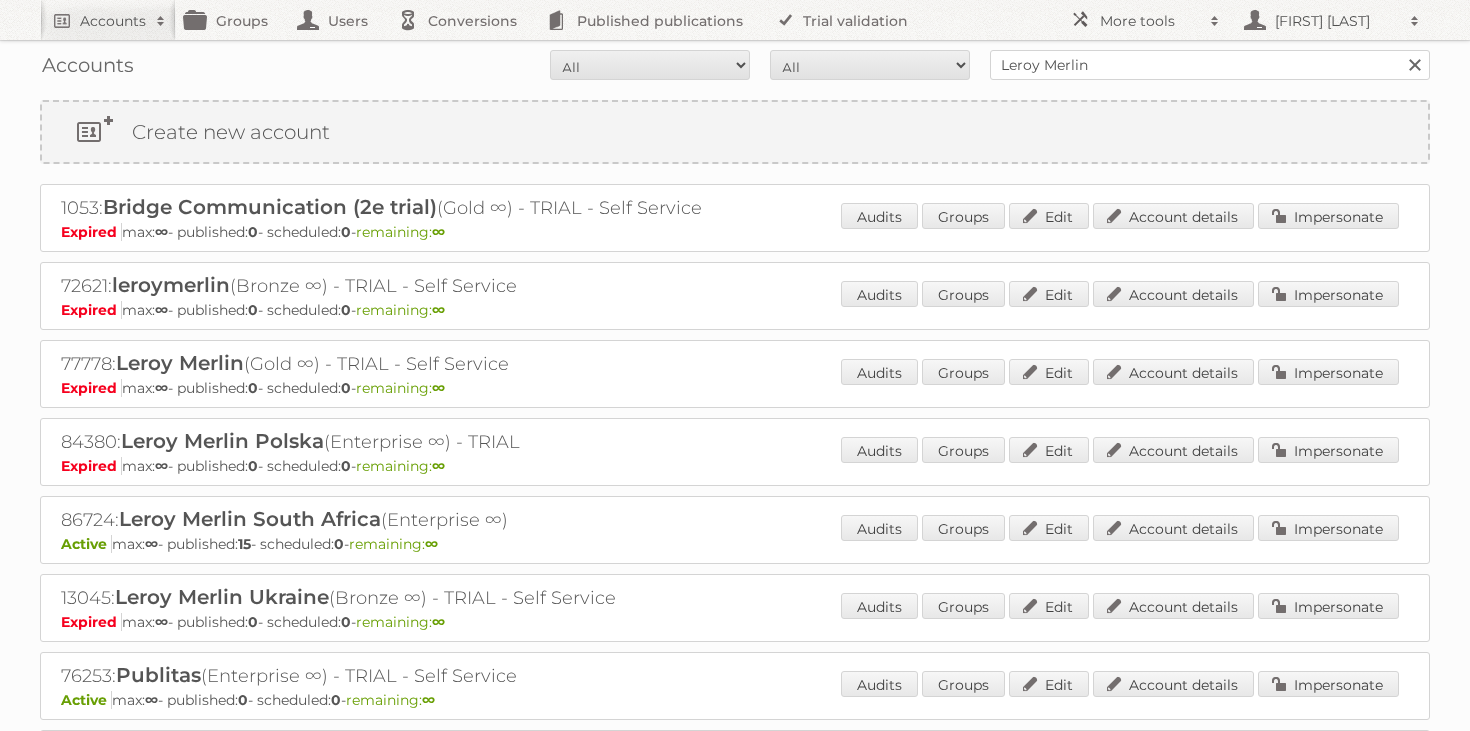 scroll, scrollTop: 0, scrollLeft: 0, axis: both 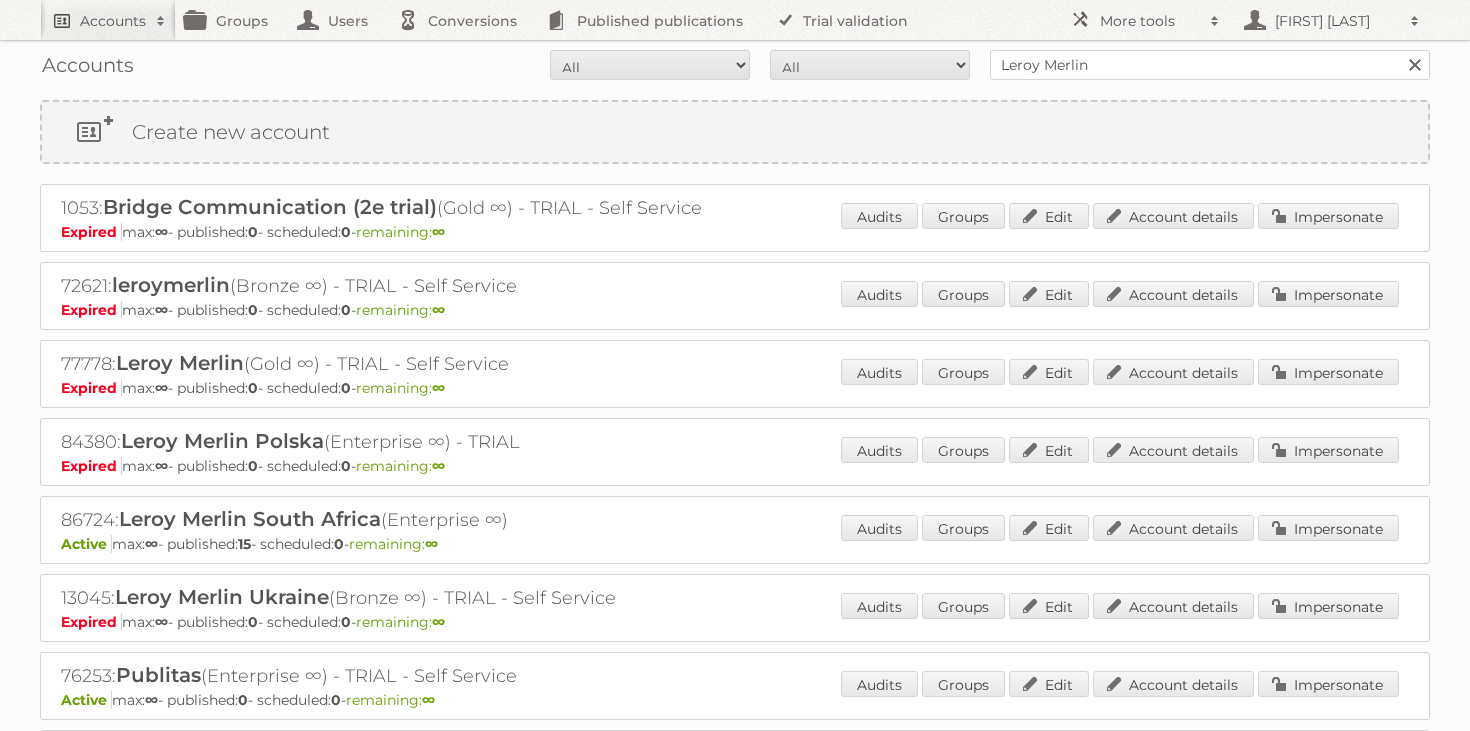 click on "Accounts" at bounding box center [108, 20] 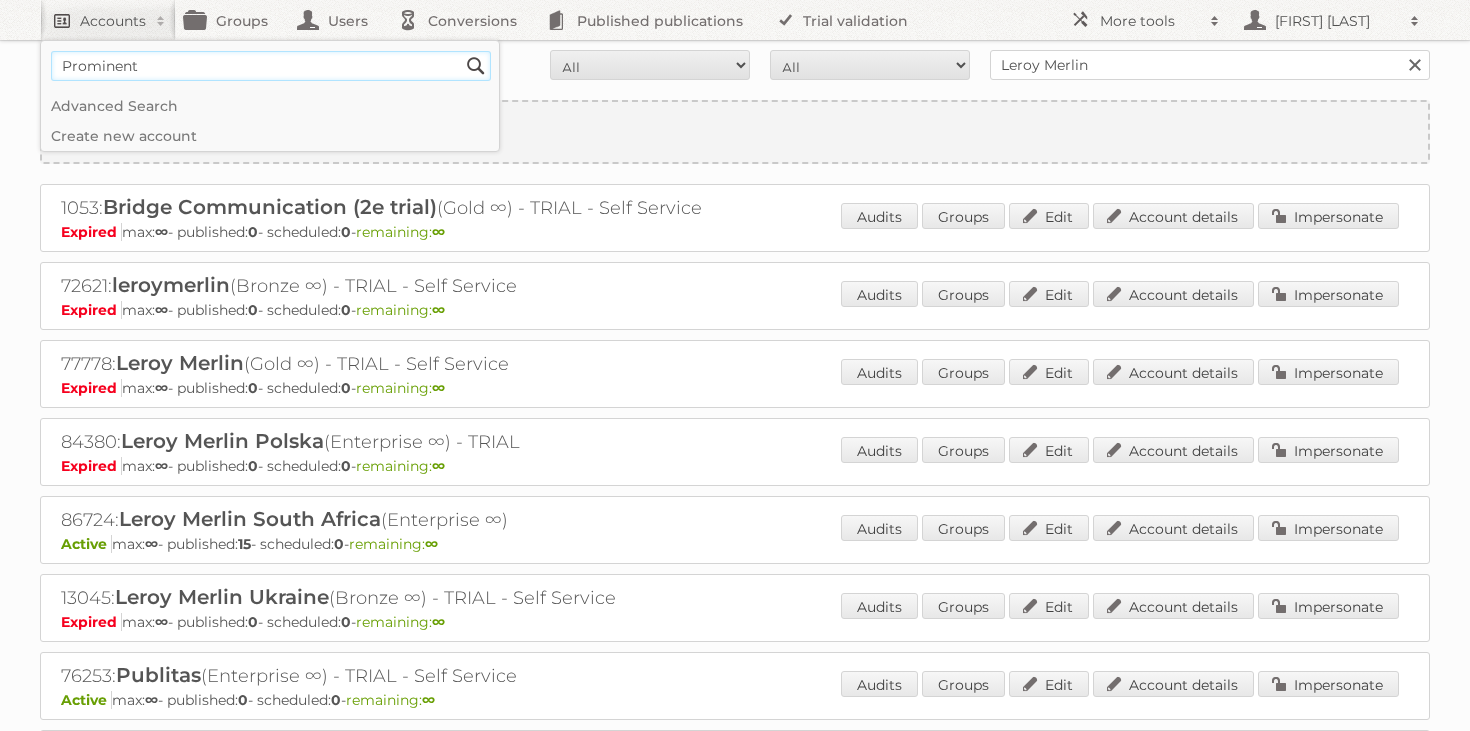 type on "Prominent" 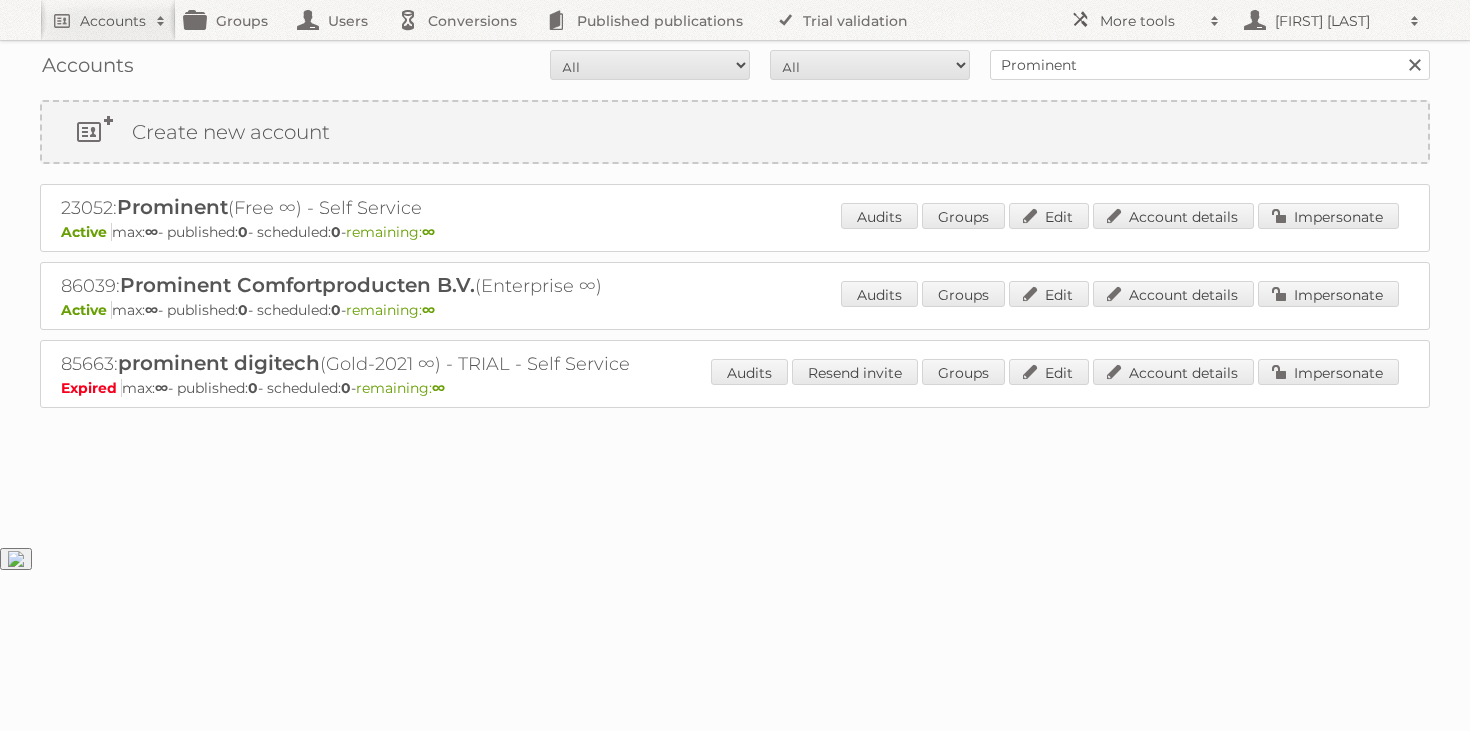scroll, scrollTop: 0, scrollLeft: 0, axis: both 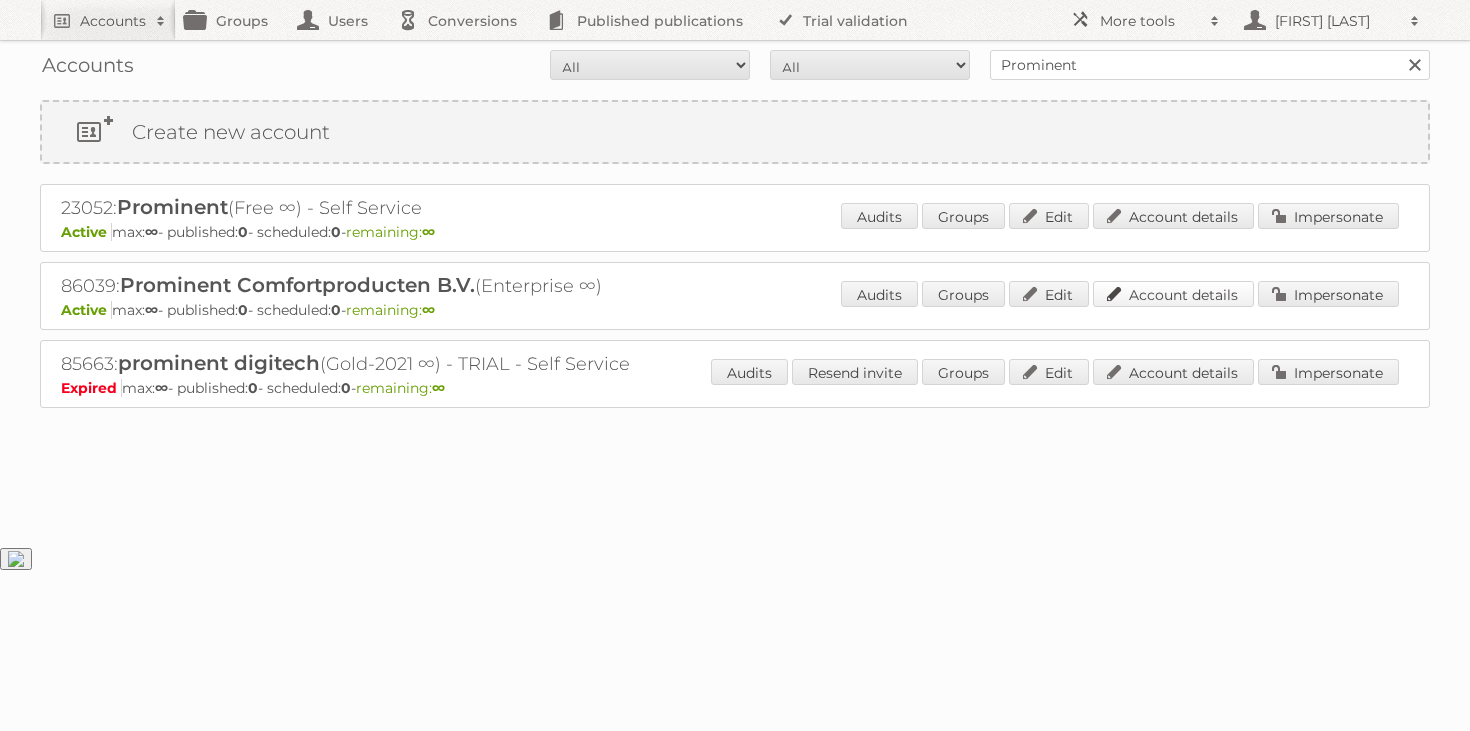 click on "Account details" at bounding box center (1173, 294) 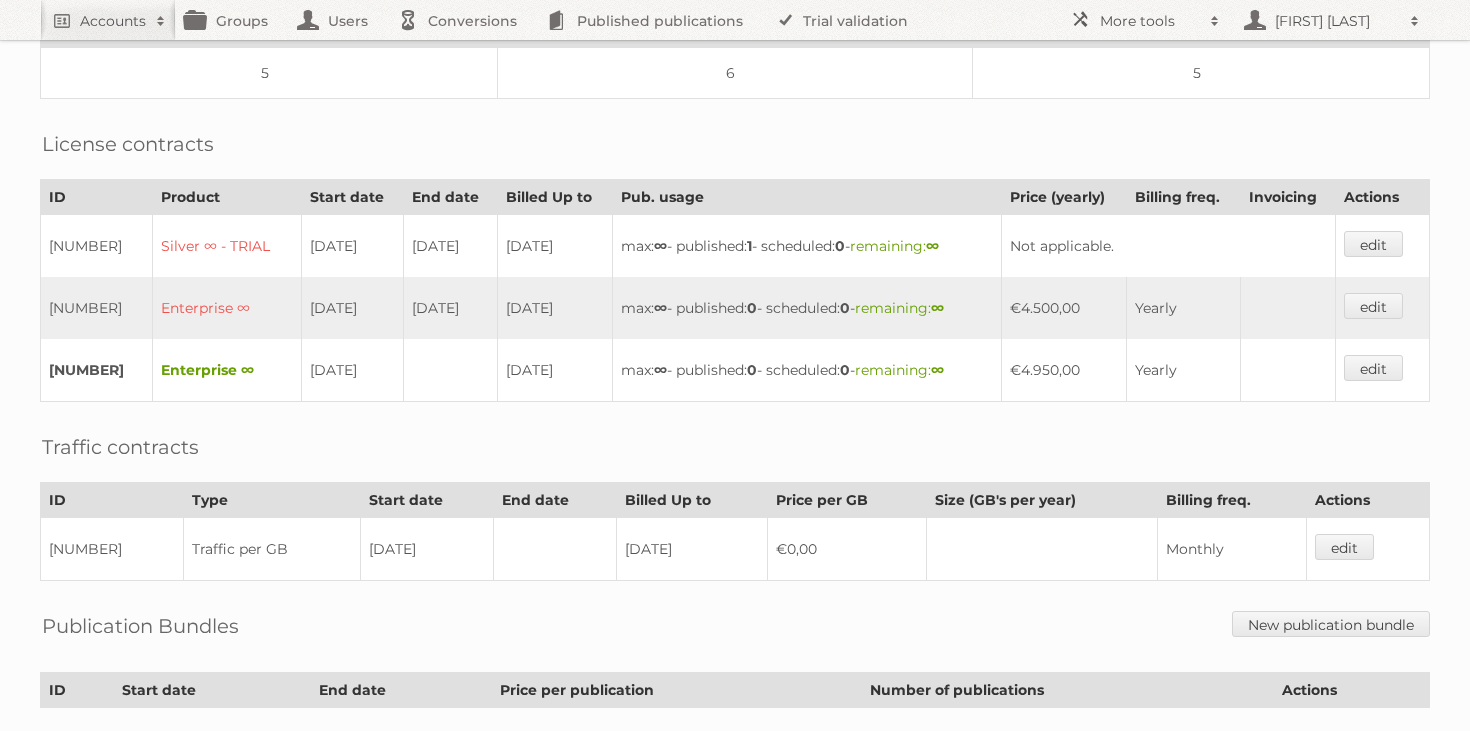 scroll, scrollTop: 391, scrollLeft: 0, axis: vertical 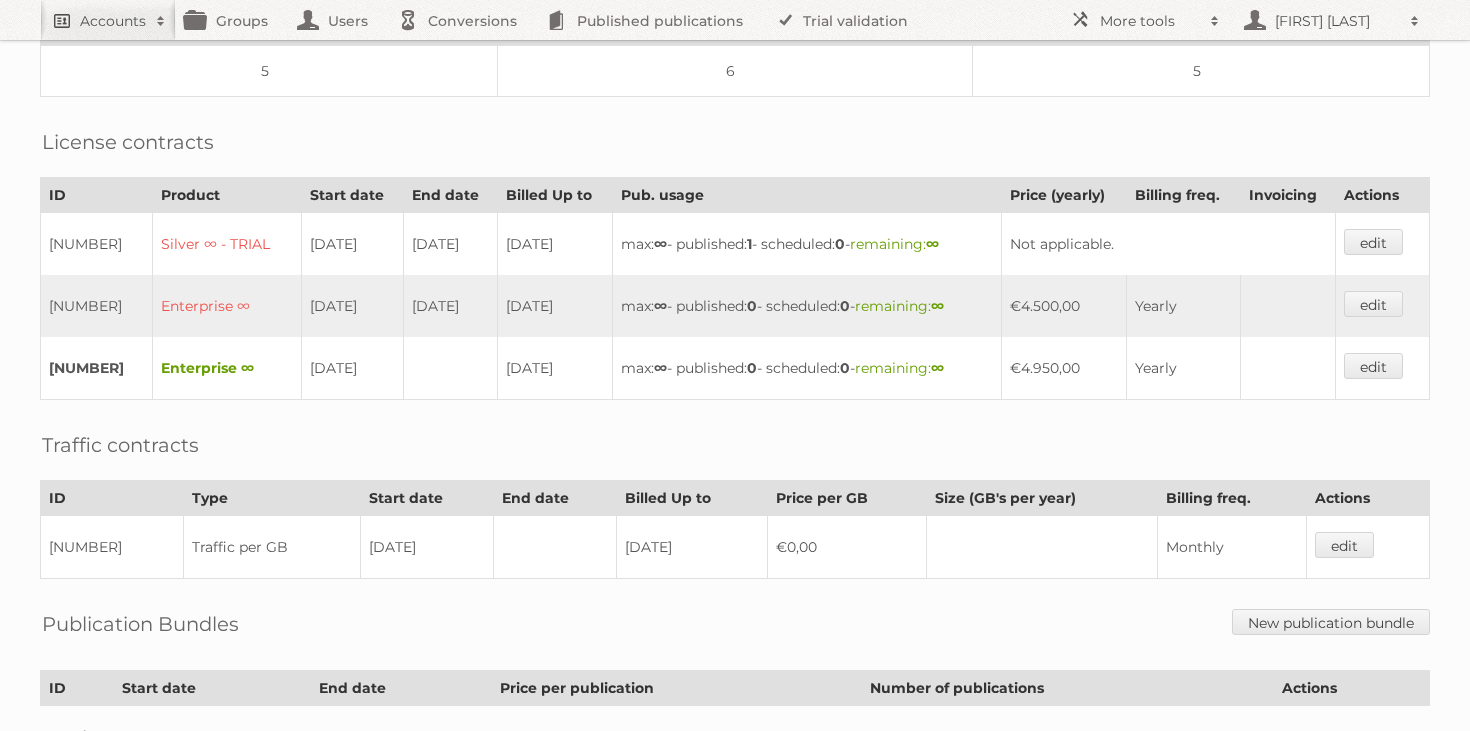 click on "Accounts" at bounding box center (108, 20) 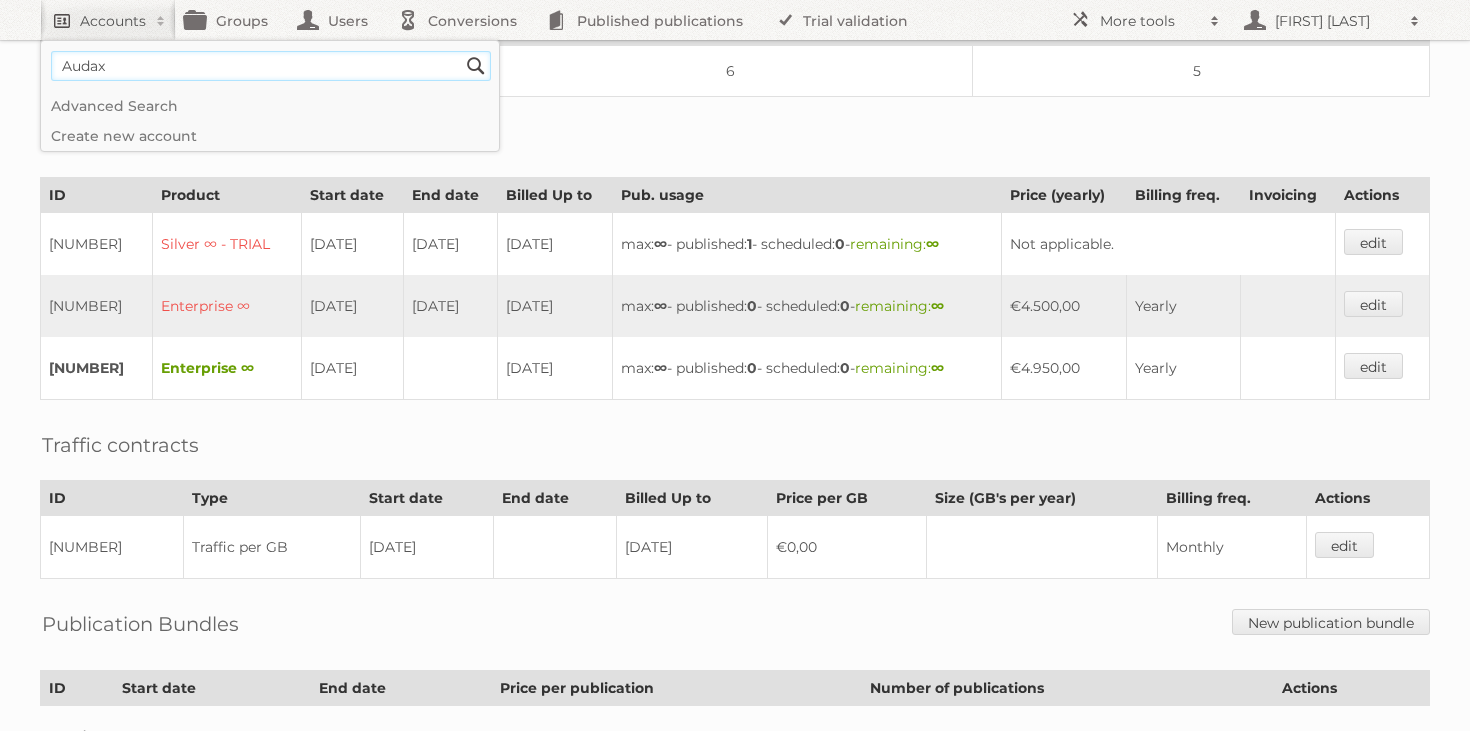 type on "Audax" 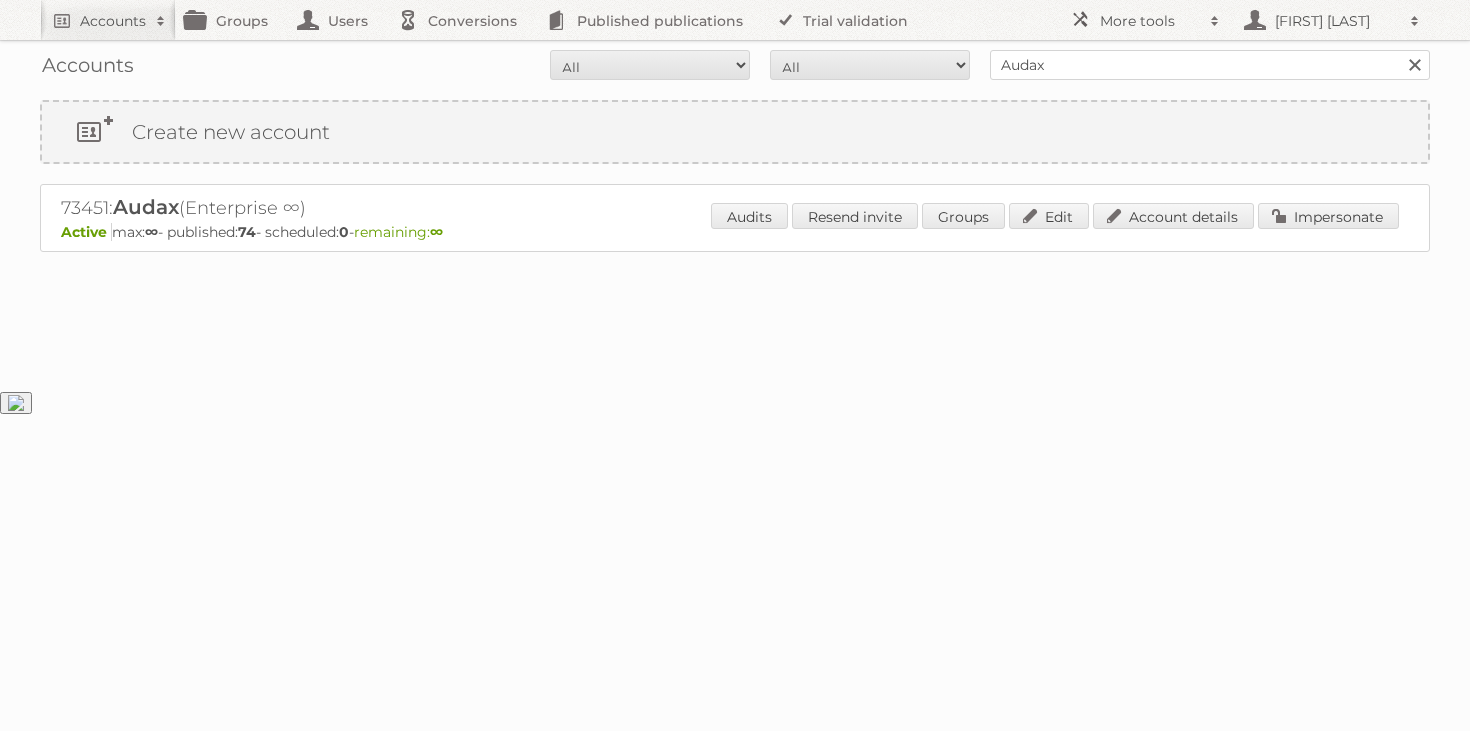 scroll, scrollTop: 0, scrollLeft: 0, axis: both 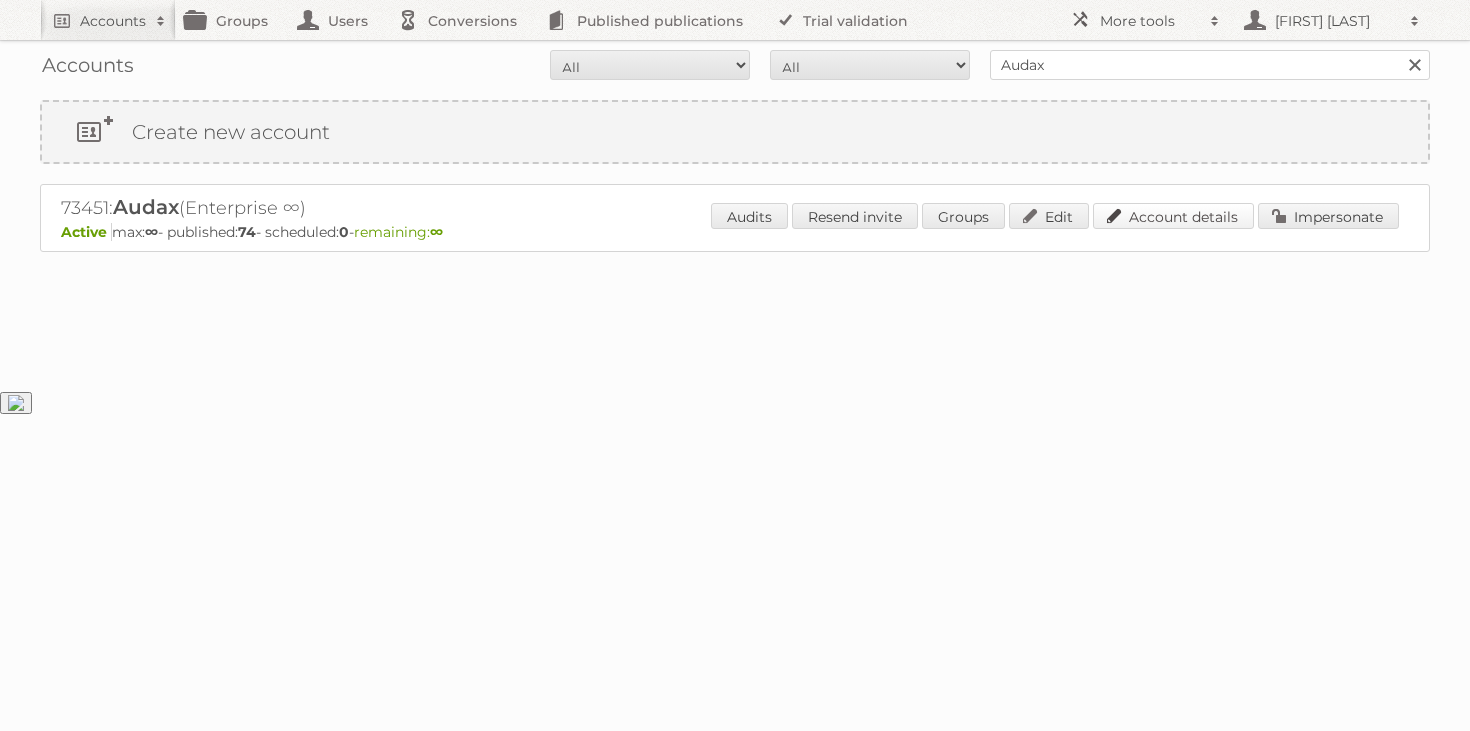 click on "Account details" at bounding box center [1173, 216] 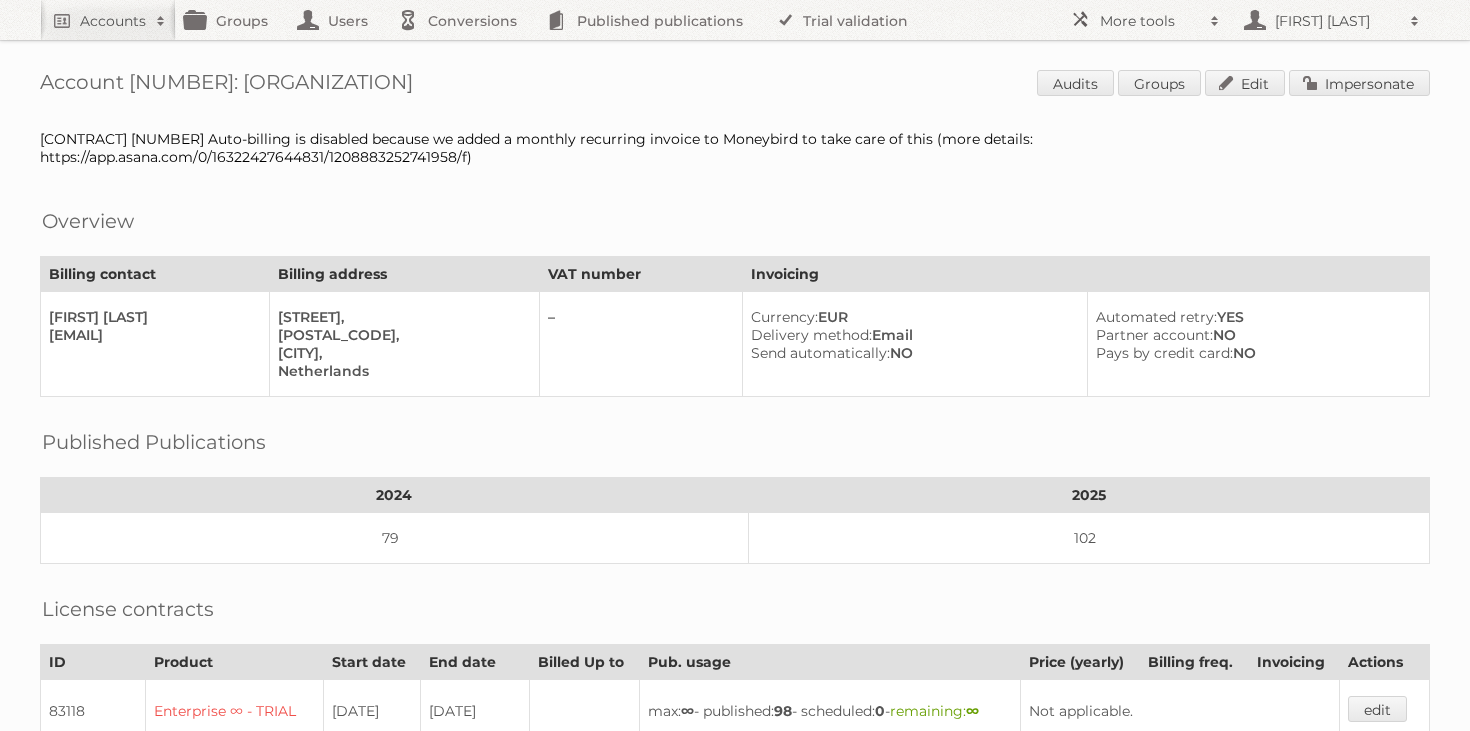 scroll, scrollTop: 0, scrollLeft: 0, axis: both 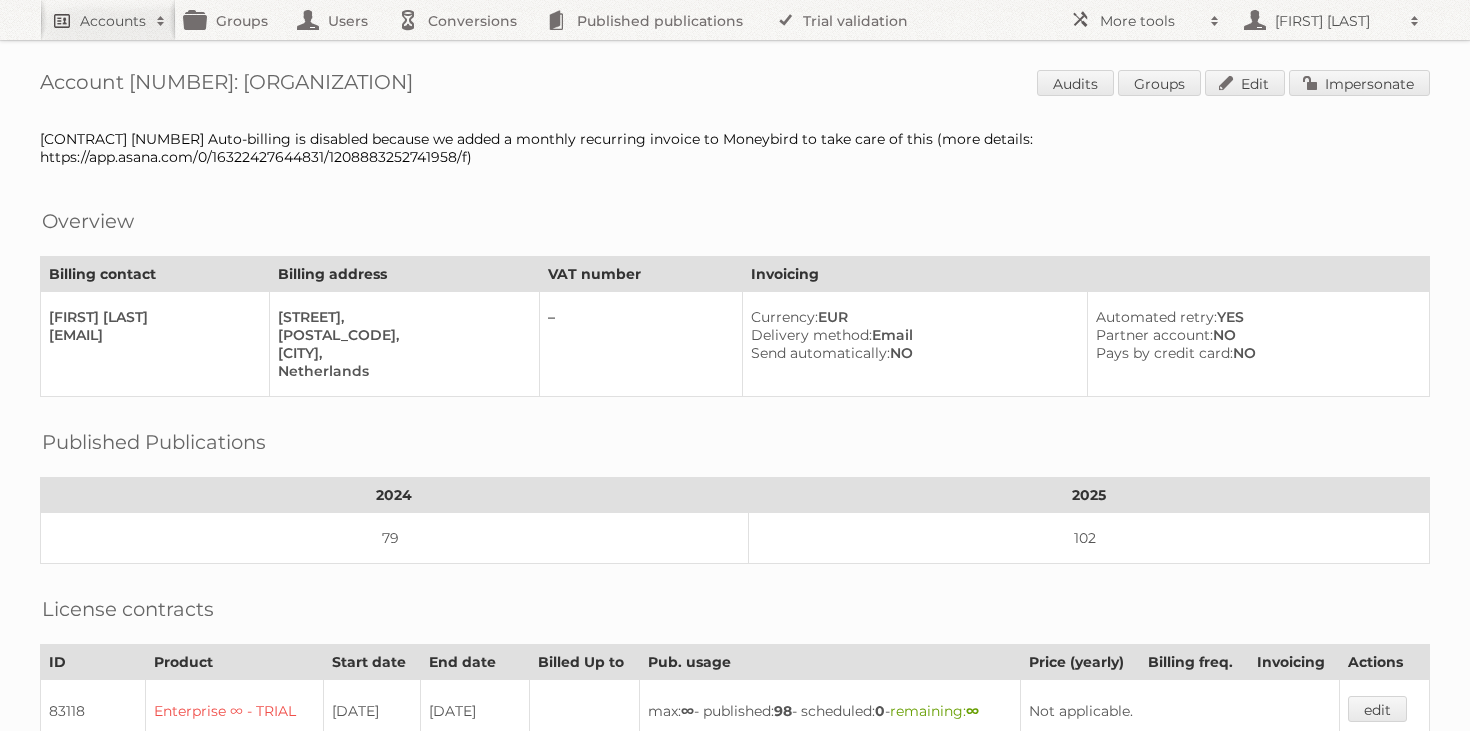 click on "Accounts" at bounding box center (108, 20) 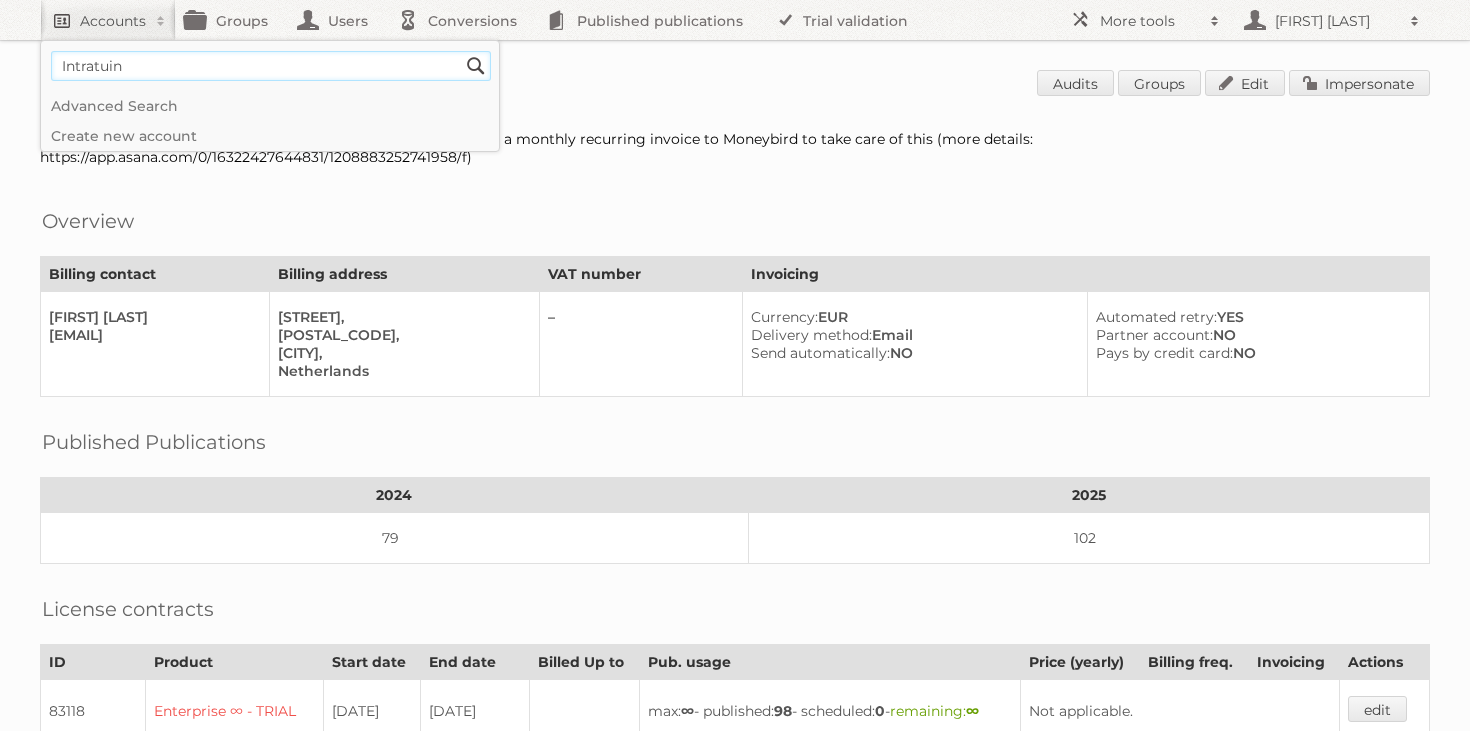 type on "Intratuin" 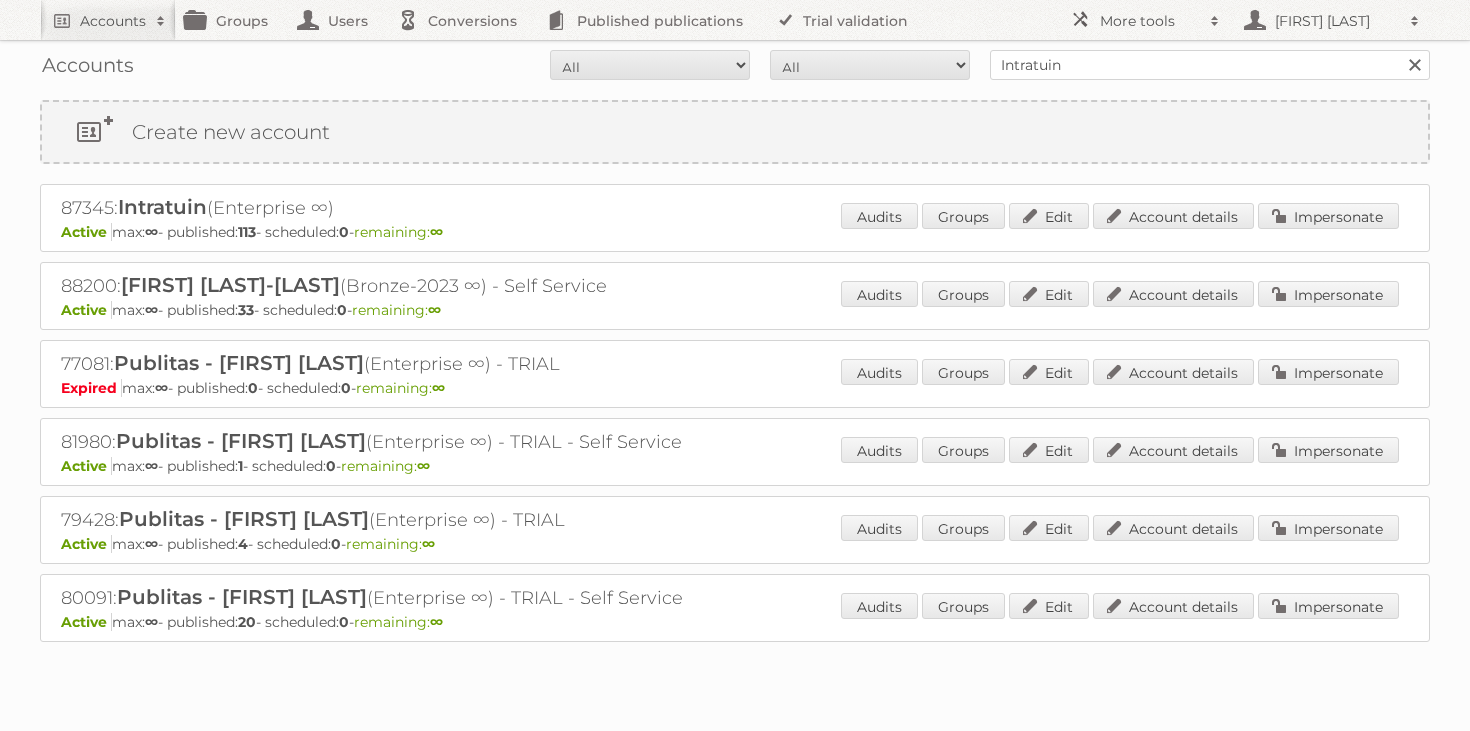 scroll, scrollTop: 0, scrollLeft: 0, axis: both 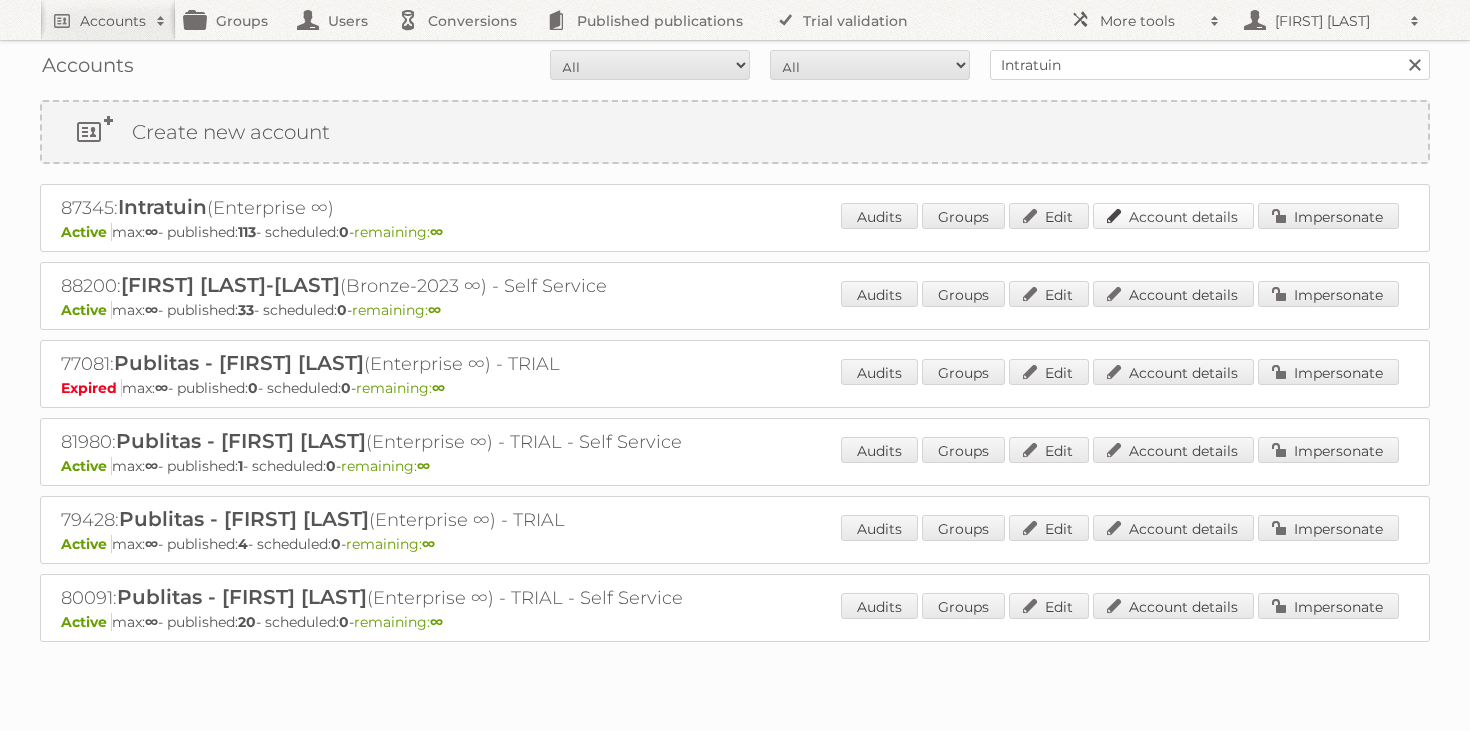 click on "Account details" at bounding box center [1173, 216] 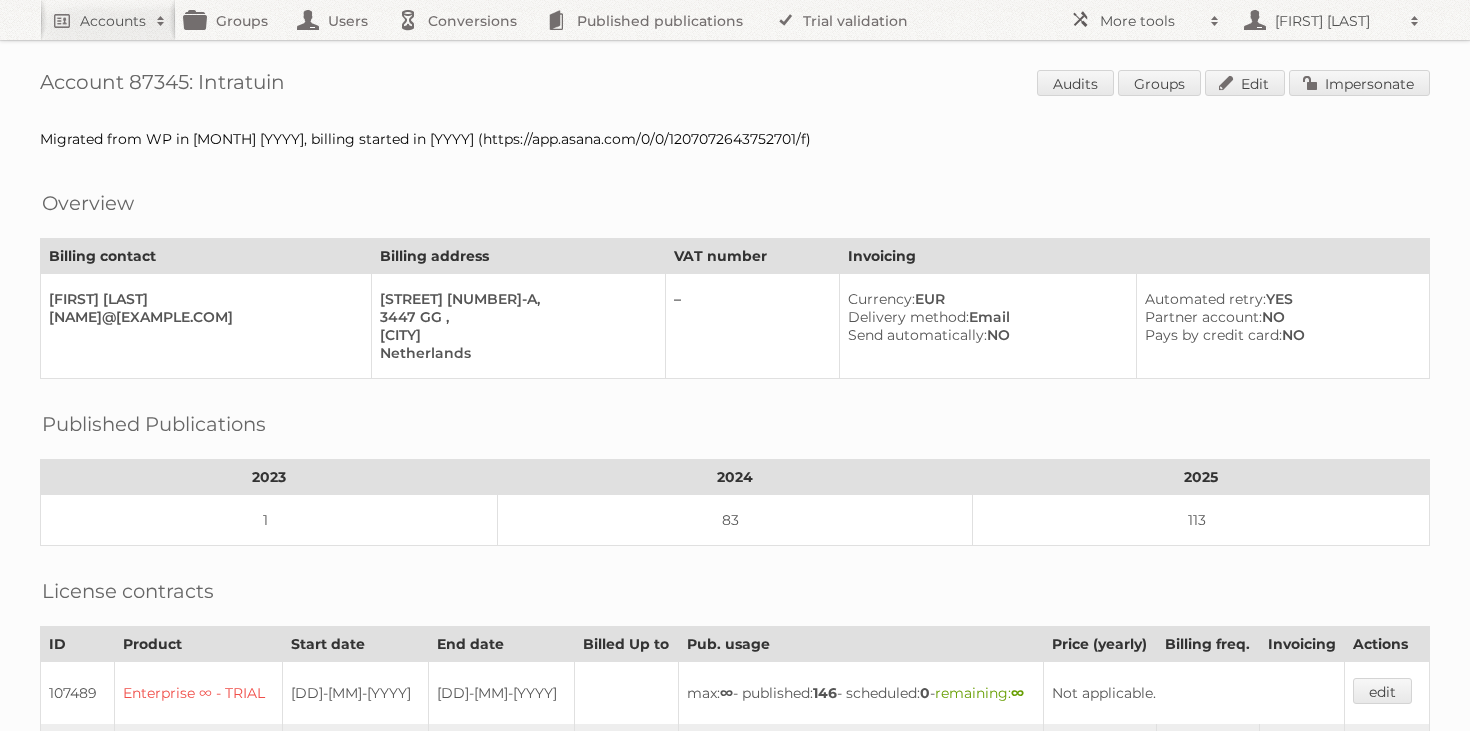 scroll, scrollTop: 52, scrollLeft: 0, axis: vertical 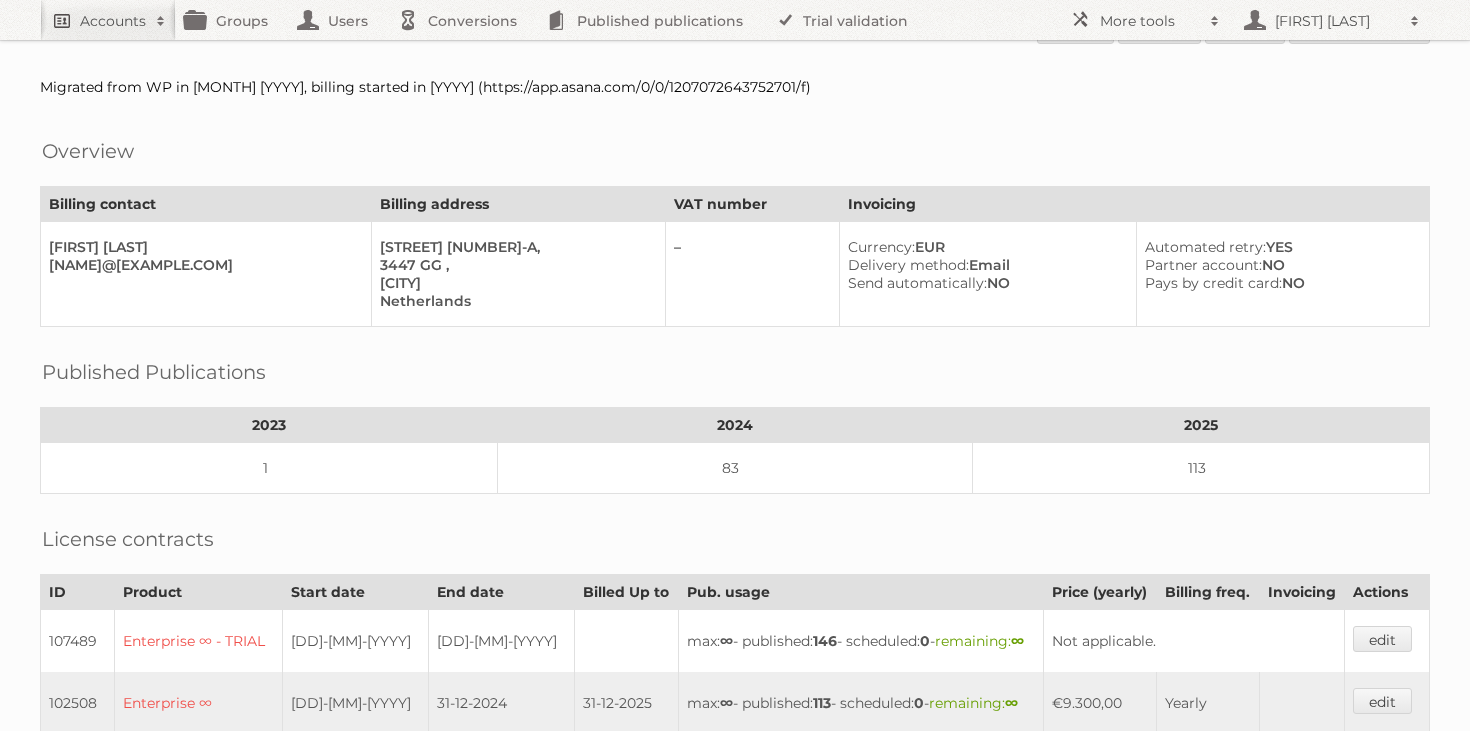 click on "Accounts" at bounding box center [108, 20] 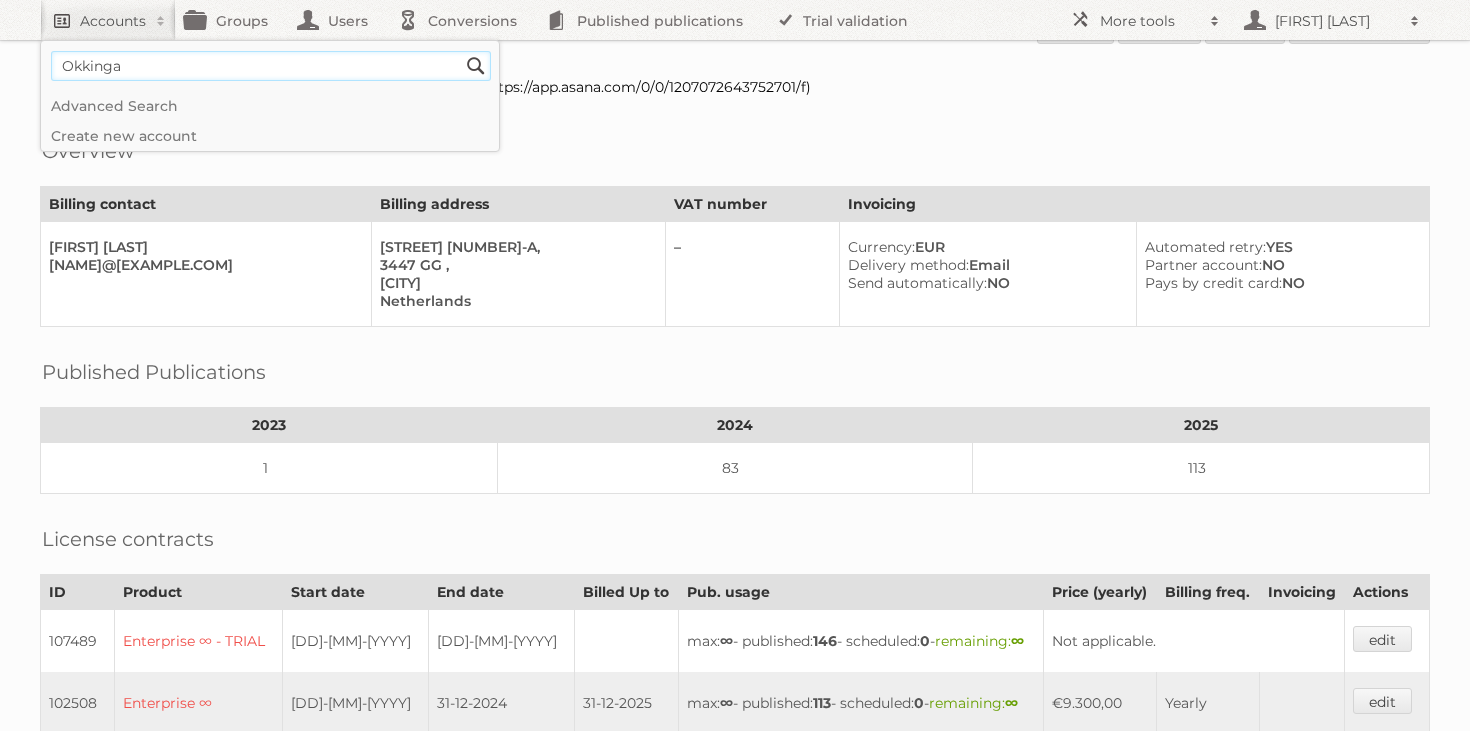 type on "Okkinga" 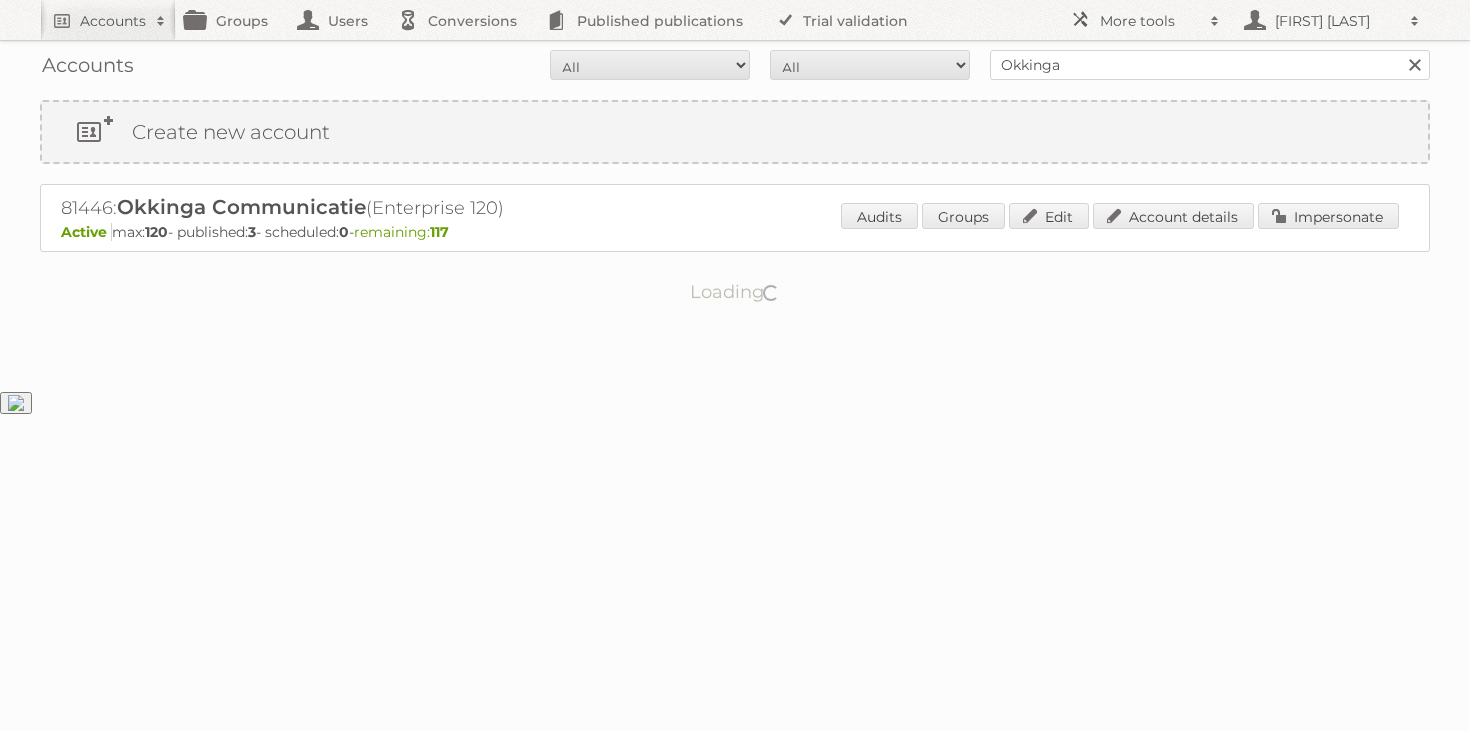scroll, scrollTop: 0, scrollLeft: 0, axis: both 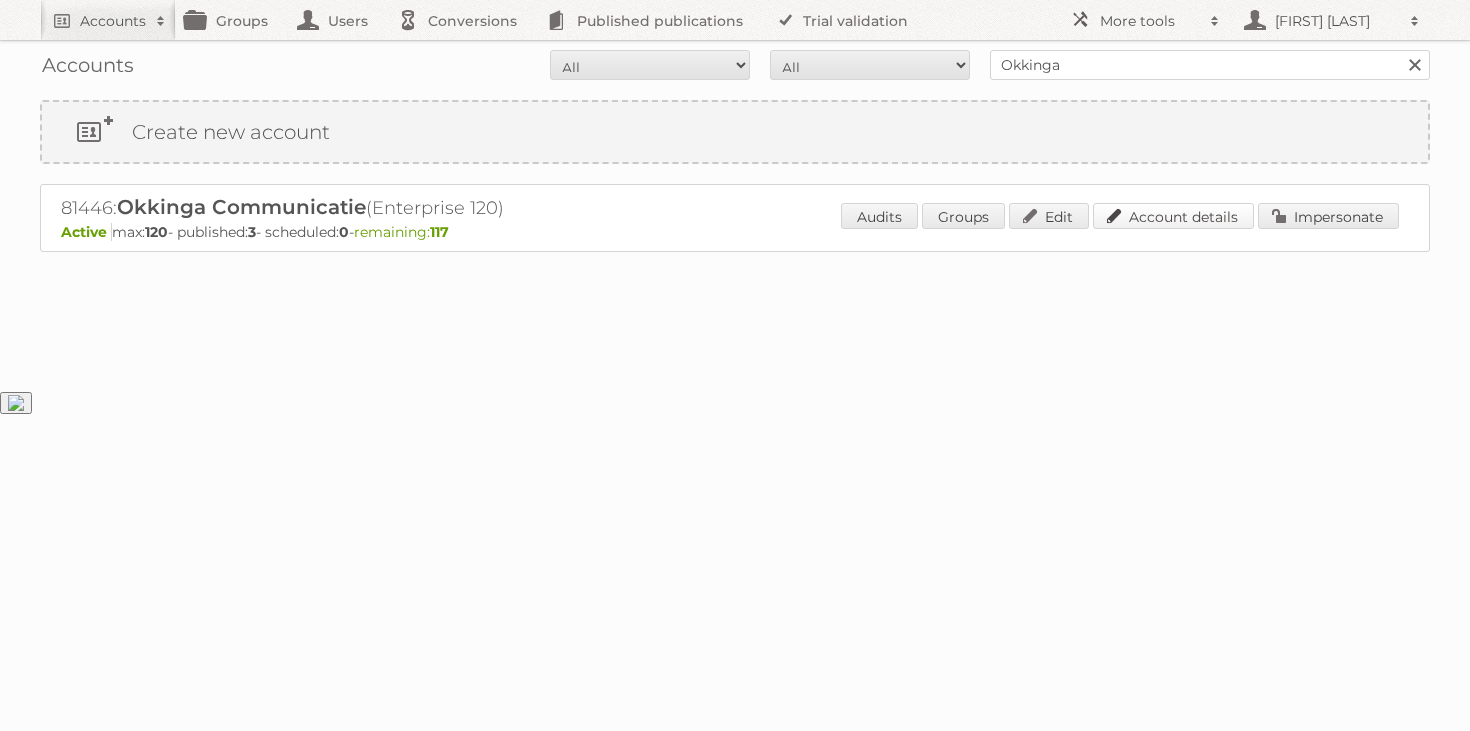 click on "Account details" at bounding box center [1173, 216] 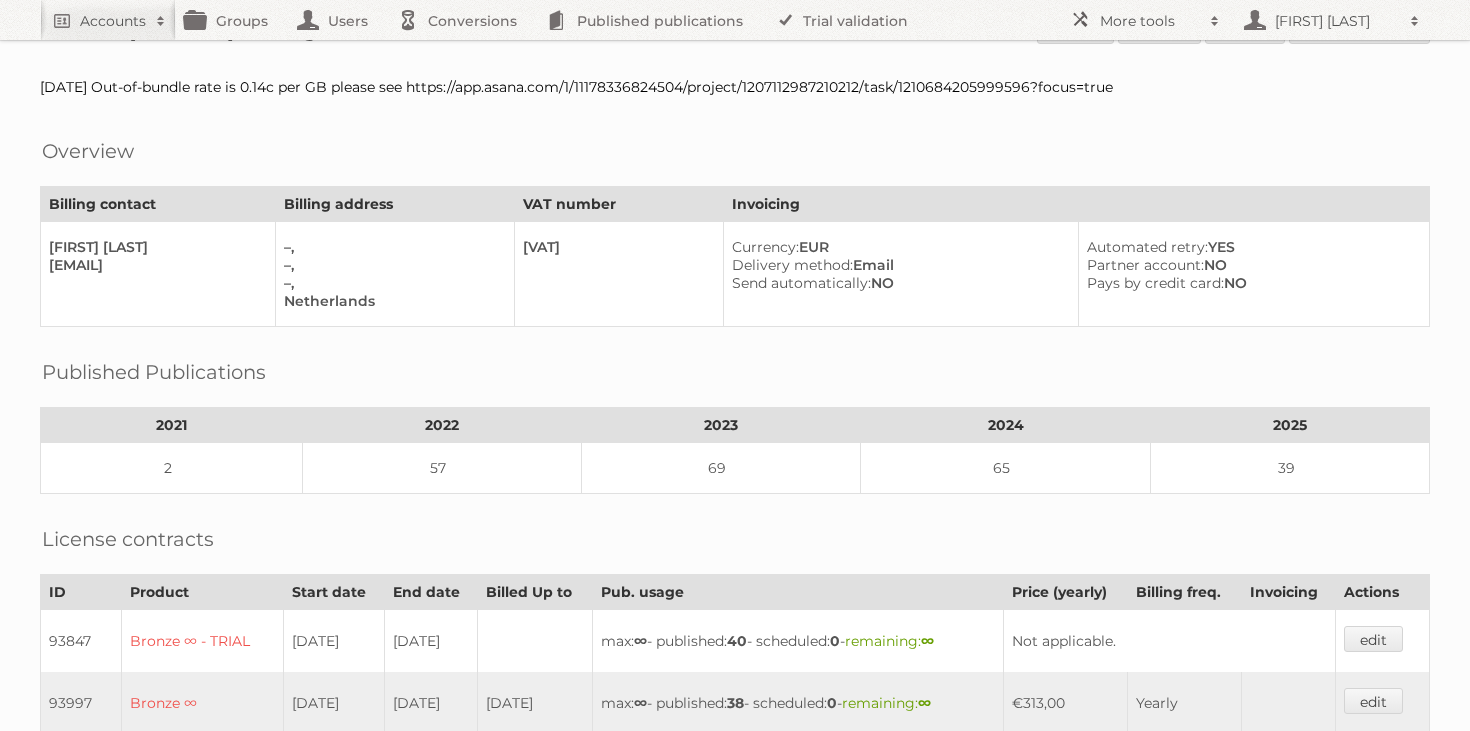 scroll, scrollTop: 66, scrollLeft: 0, axis: vertical 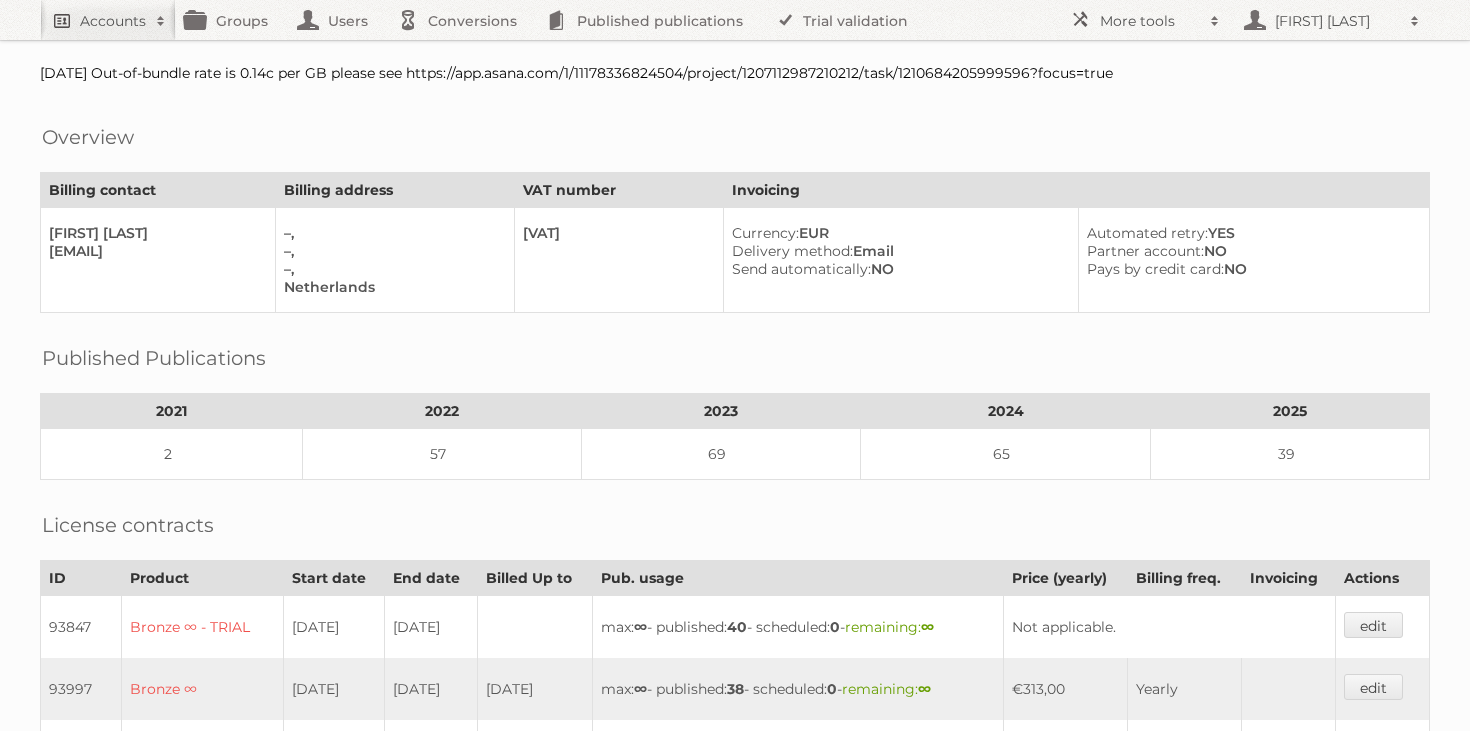 click on "Accounts" at bounding box center [113, 21] 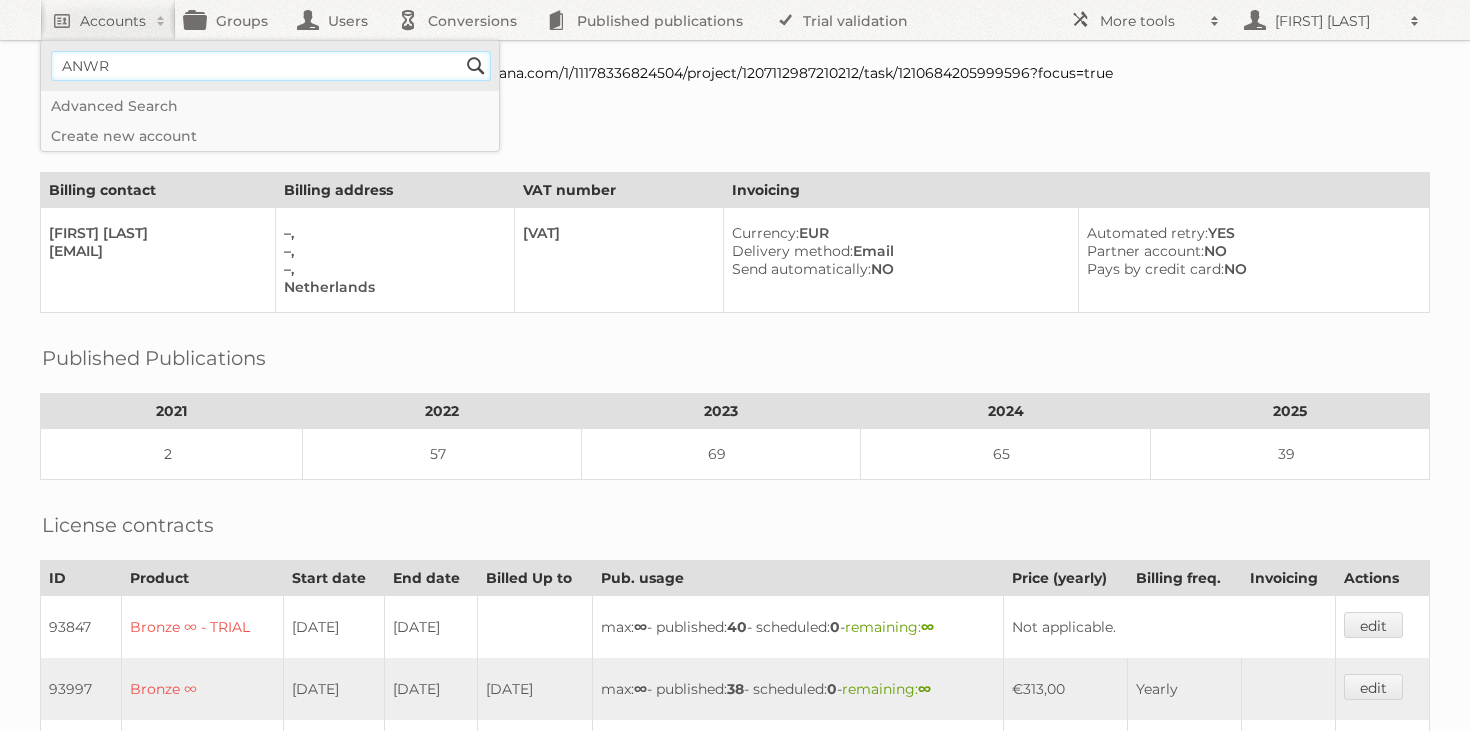 type on "ANWR Garant" 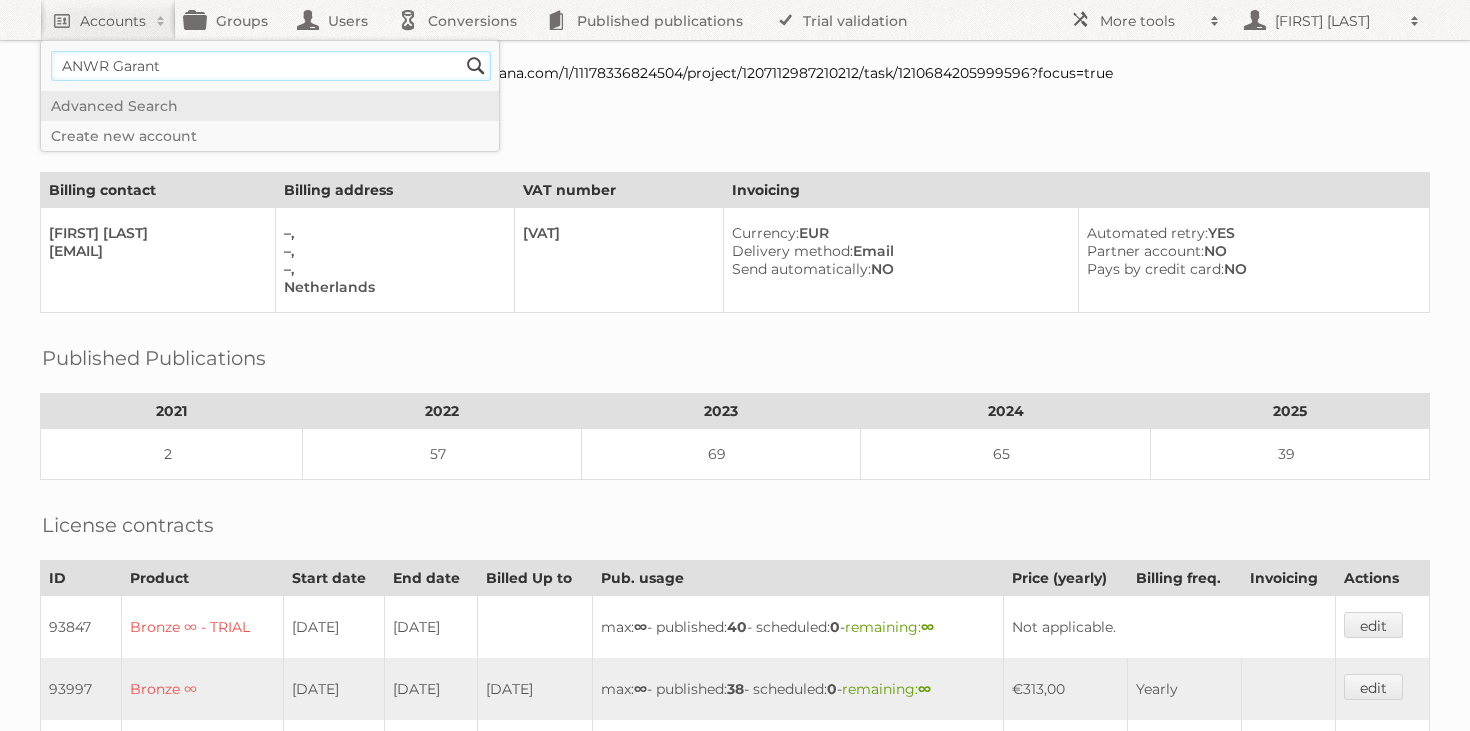 click on "Search" at bounding box center [476, 66] 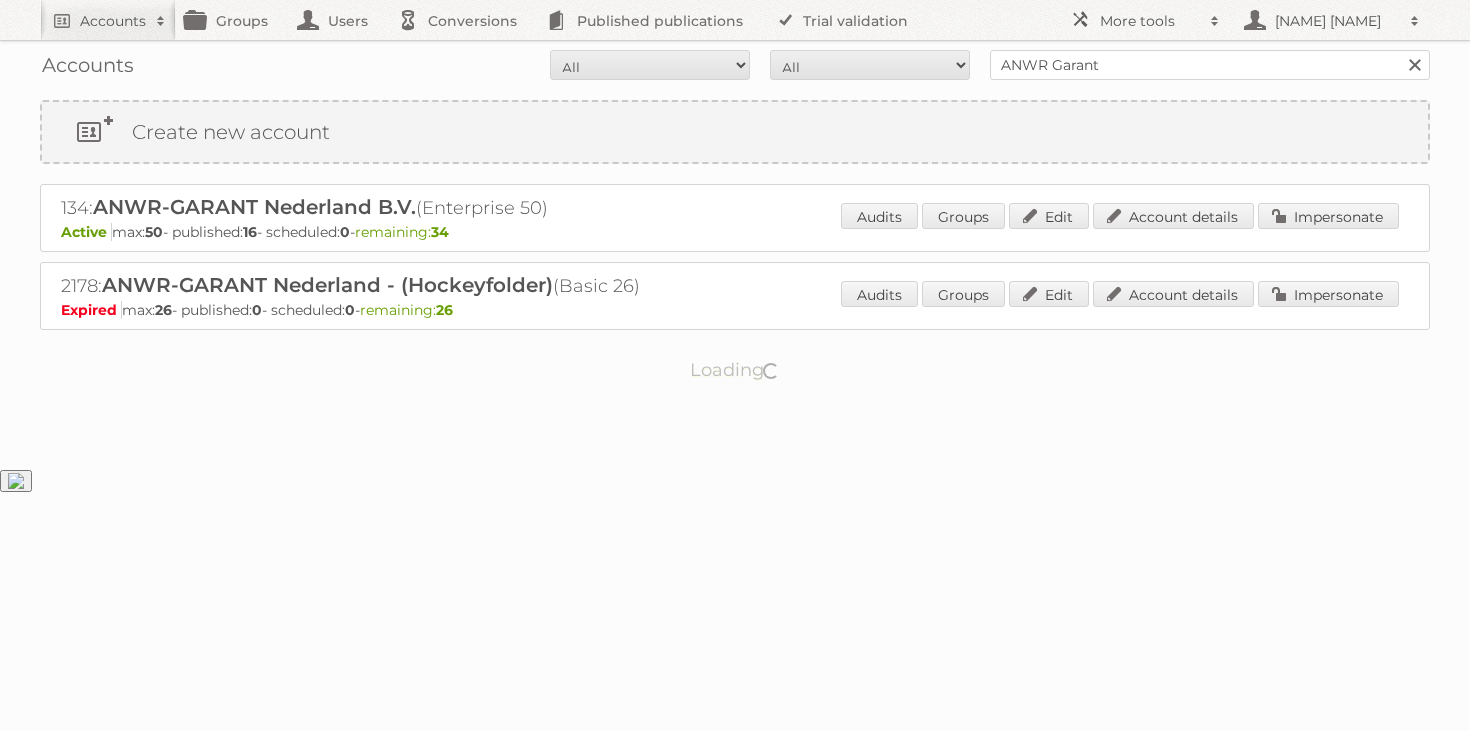 scroll, scrollTop: 0, scrollLeft: 0, axis: both 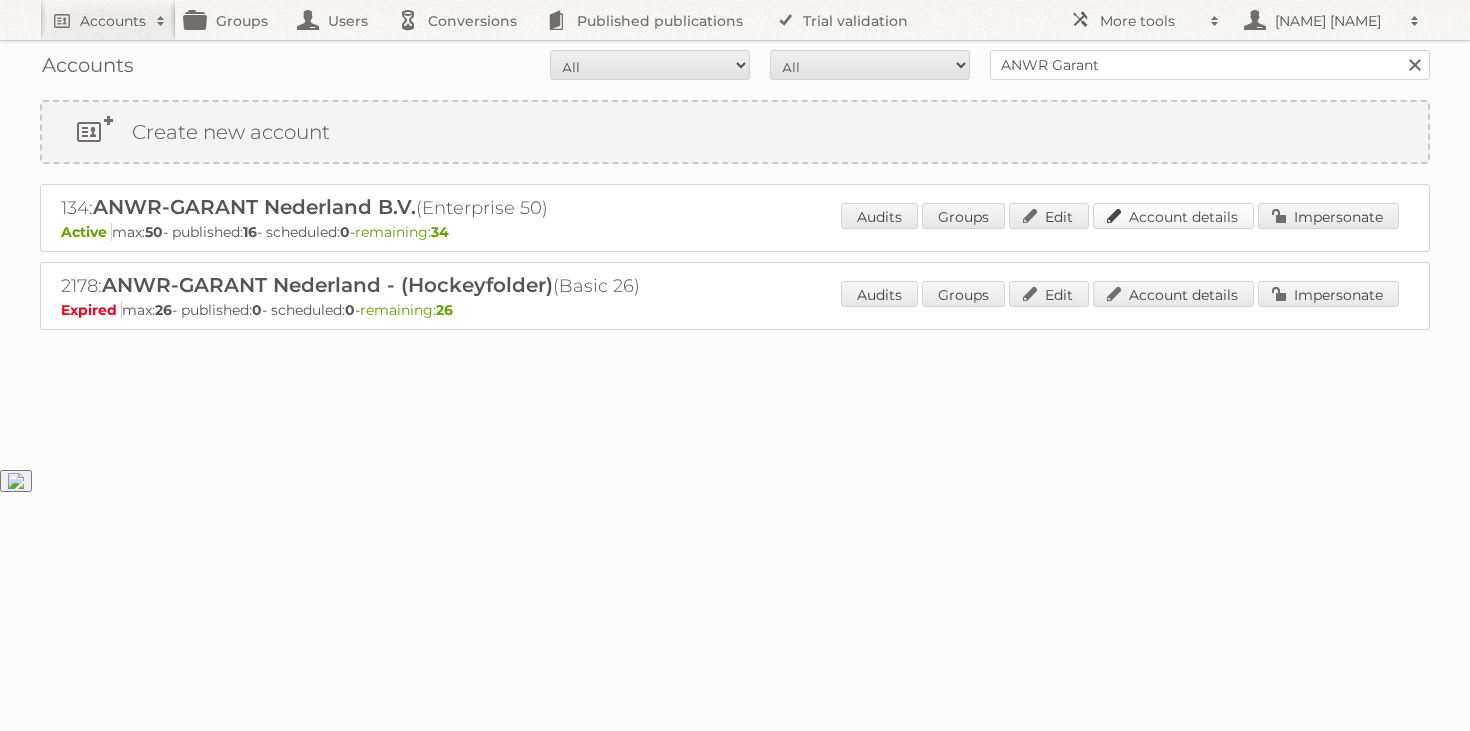 click on "Account details" at bounding box center (1173, 216) 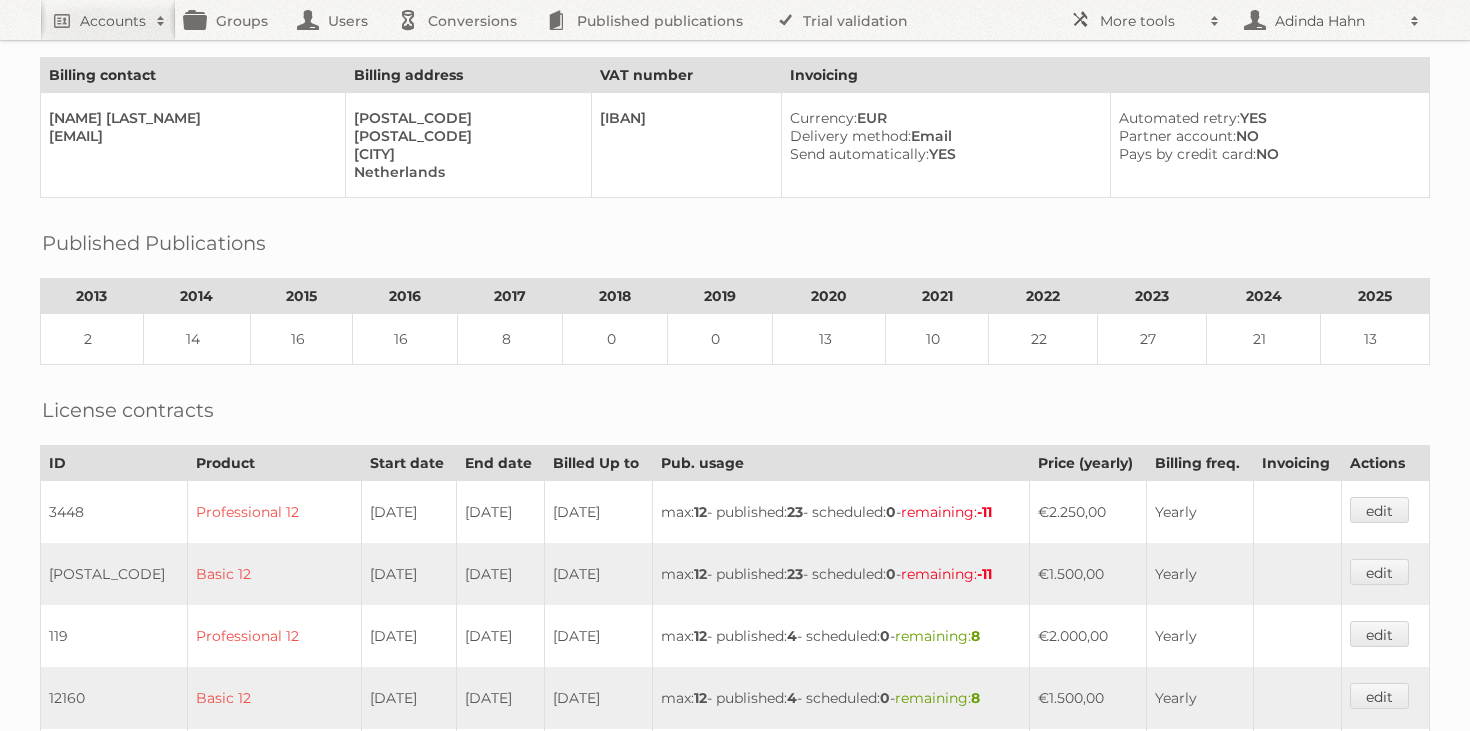 scroll, scrollTop: 0, scrollLeft: 0, axis: both 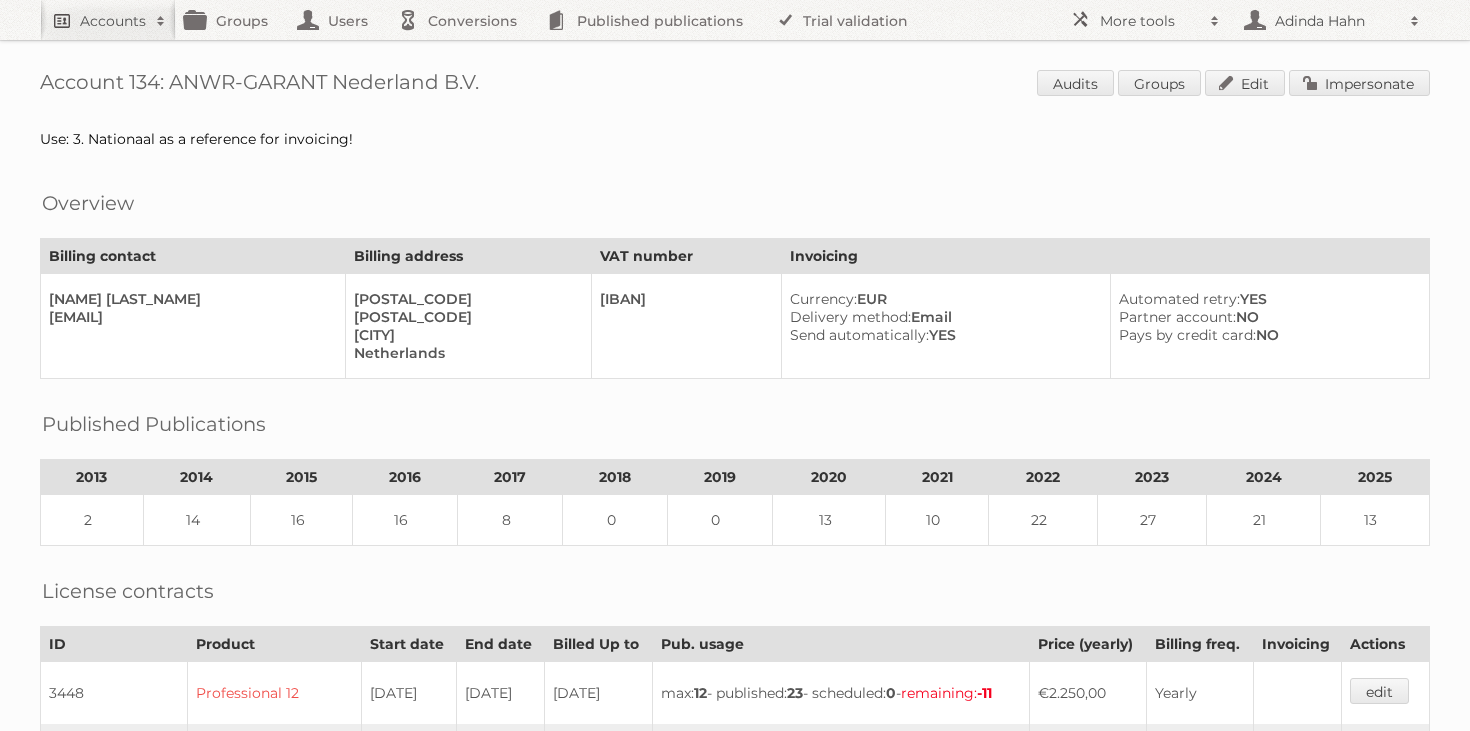 click on "Accounts" at bounding box center (113, 21) 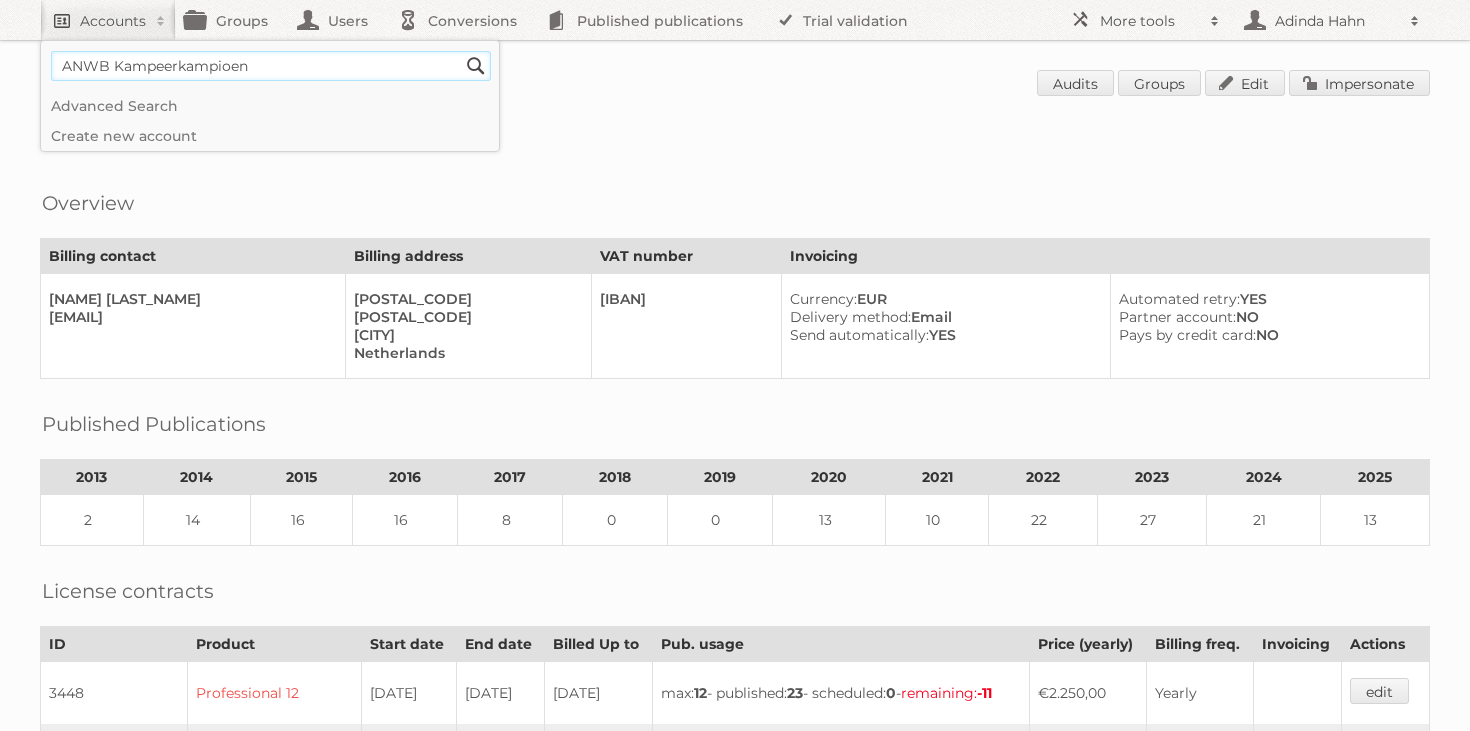type on "ANWB Kampeerkampioen" 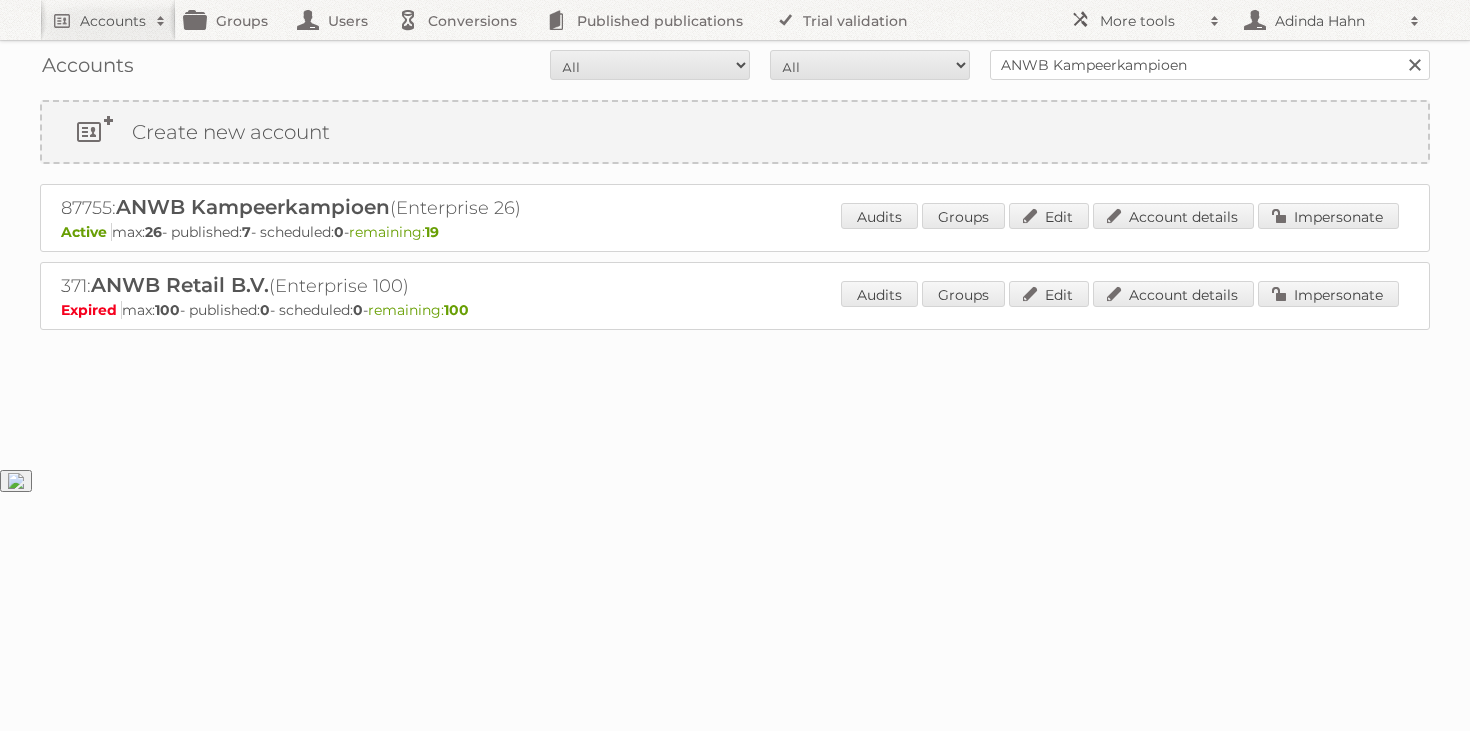 scroll, scrollTop: 0, scrollLeft: 0, axis: both 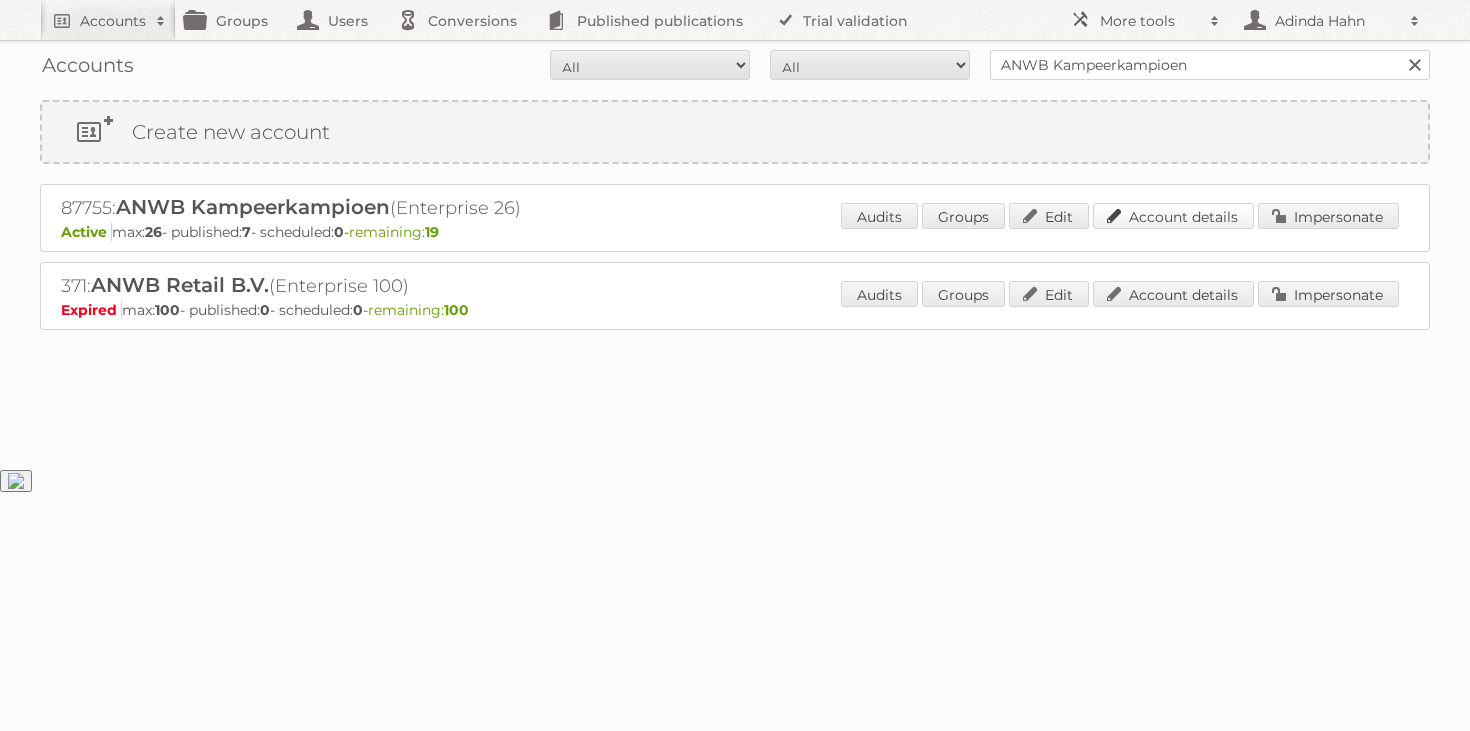 click on "Account details" at bounding box center [1173, 216] 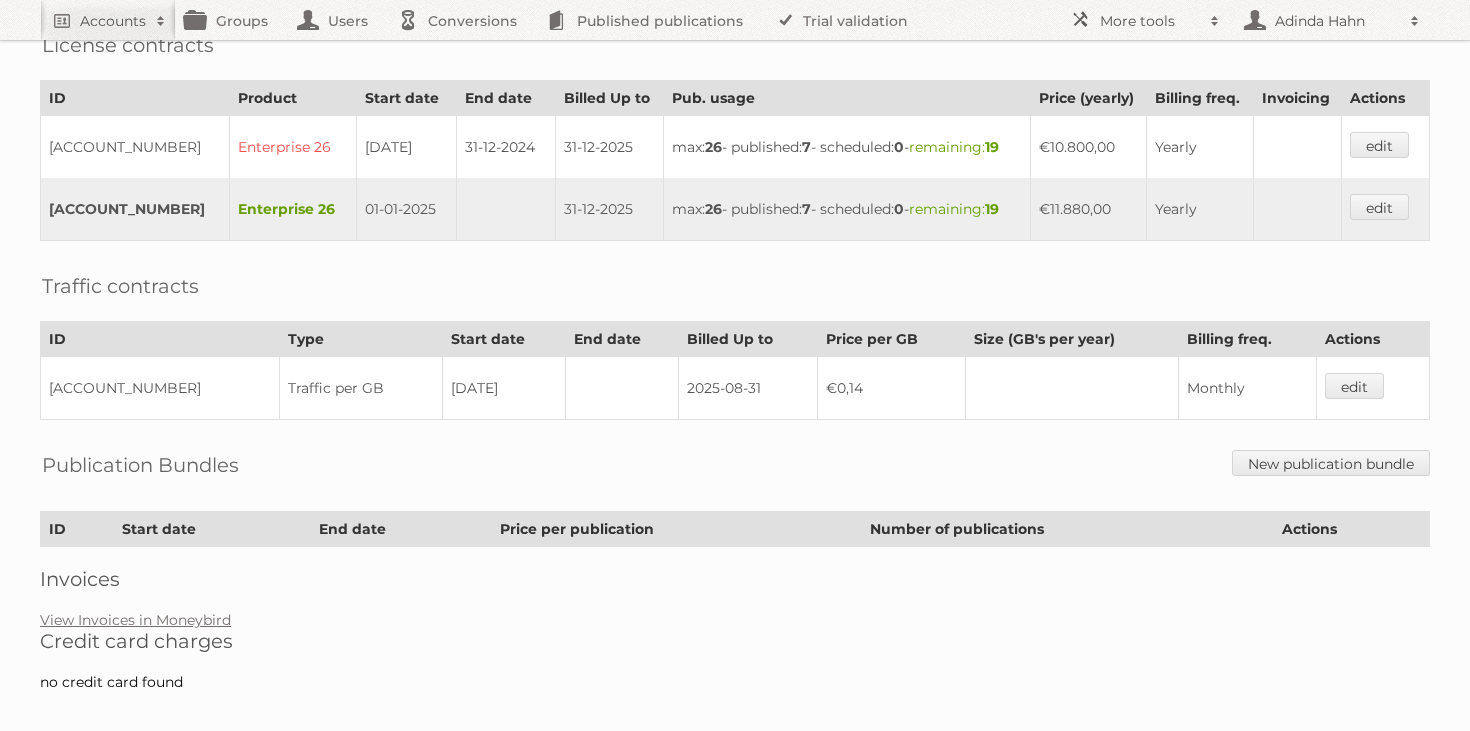 scroll, scrollTop: 494, scrollLeft: 0, axis: vertical 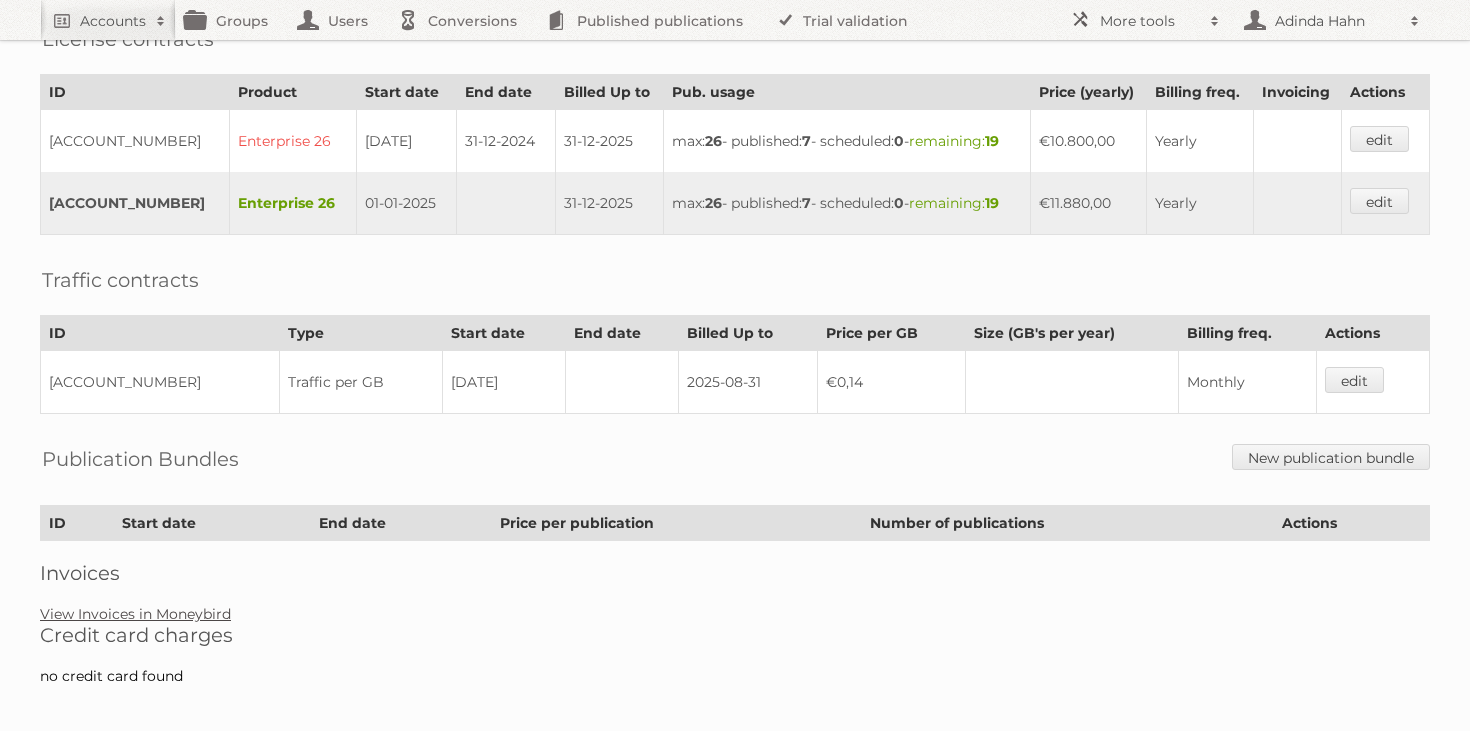 click on "View Invoices in Moneybird" at bounding box center (135, 614) 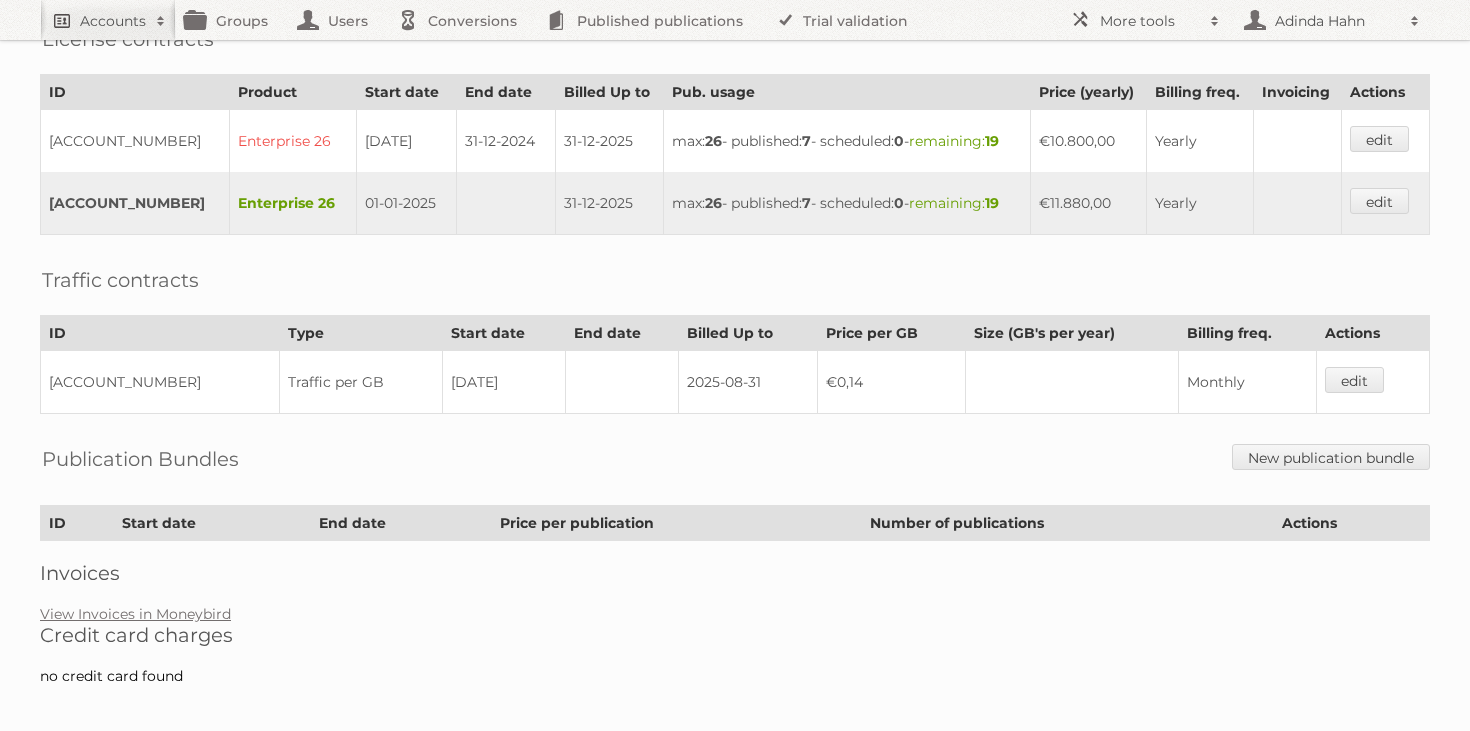 click on "Accounts" at bounding box center (108, 20) 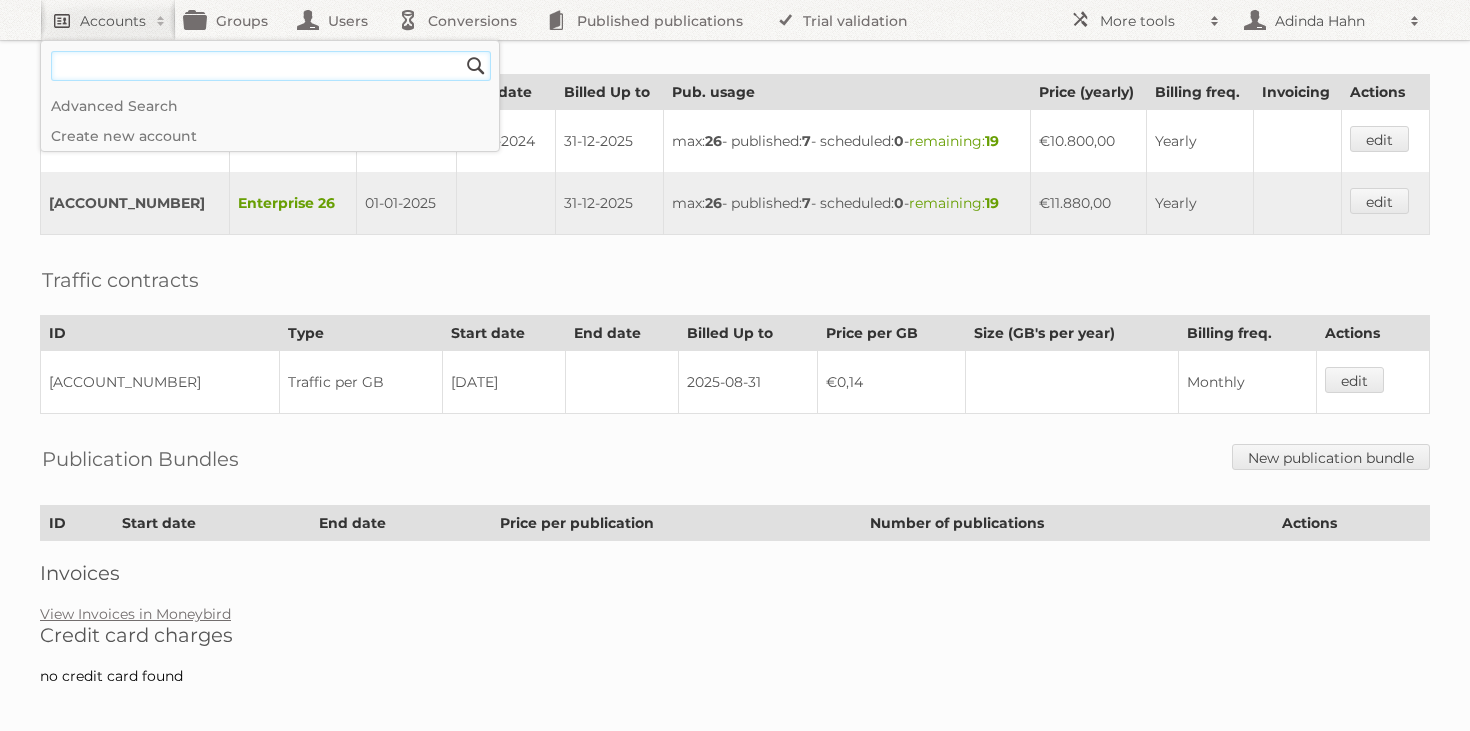 type on "h" 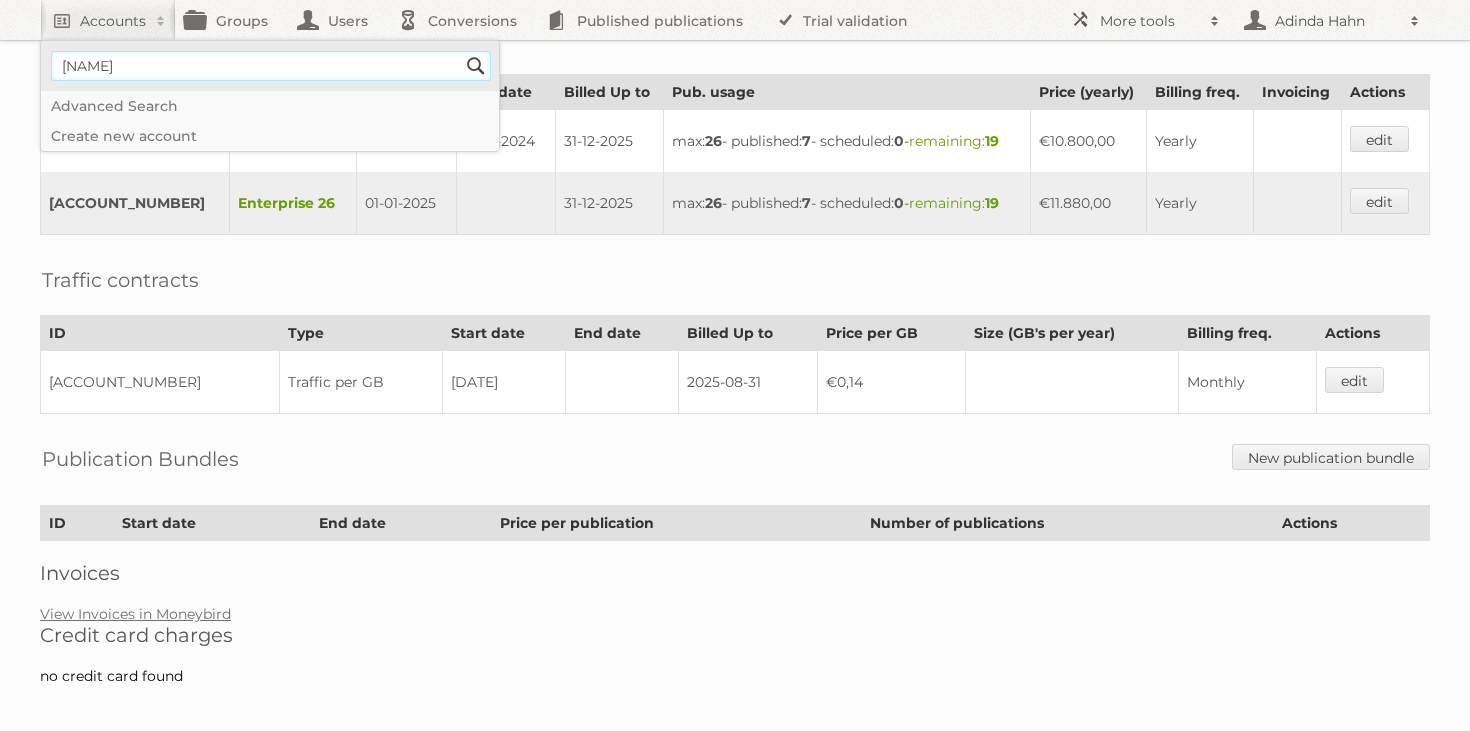 type on "Habufa meubelen" 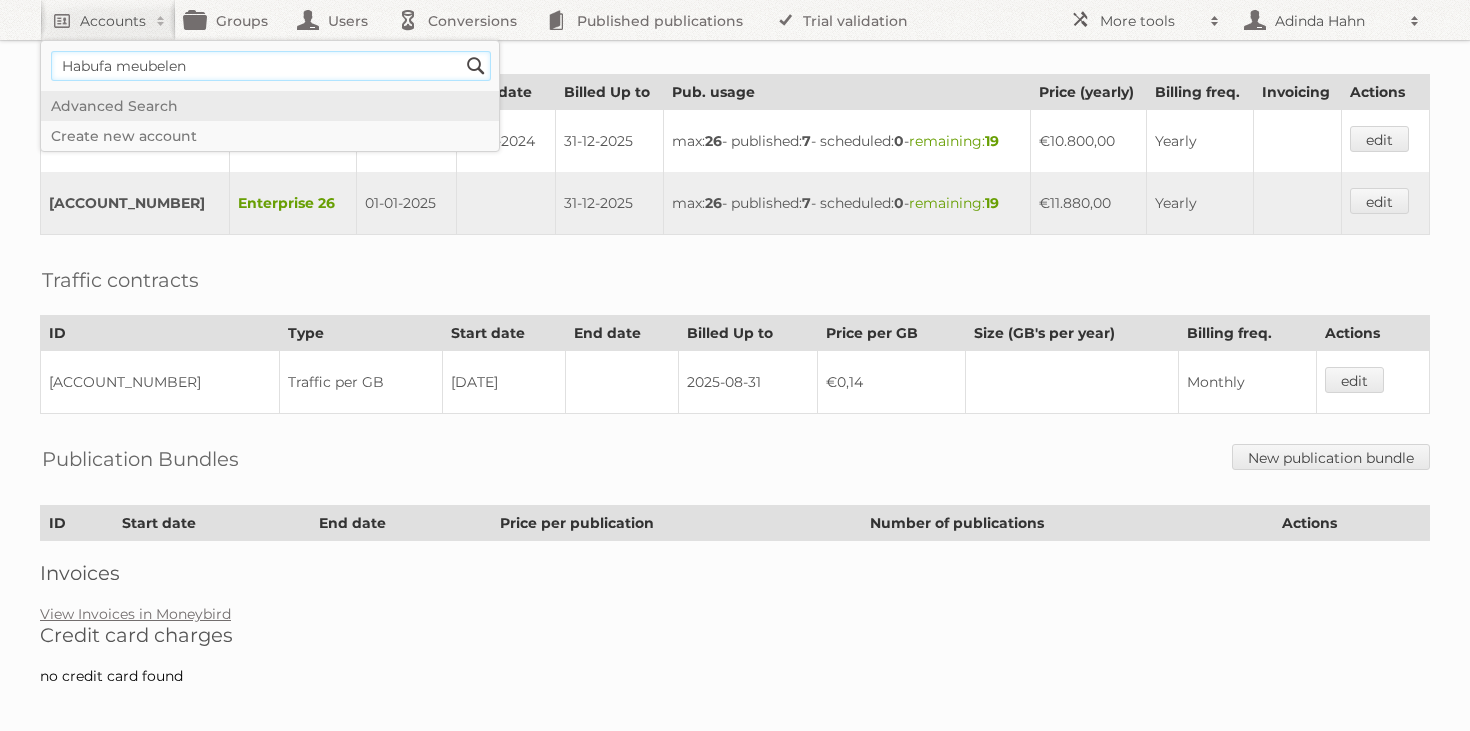 click on "Search" at bounding box center (476, 66) 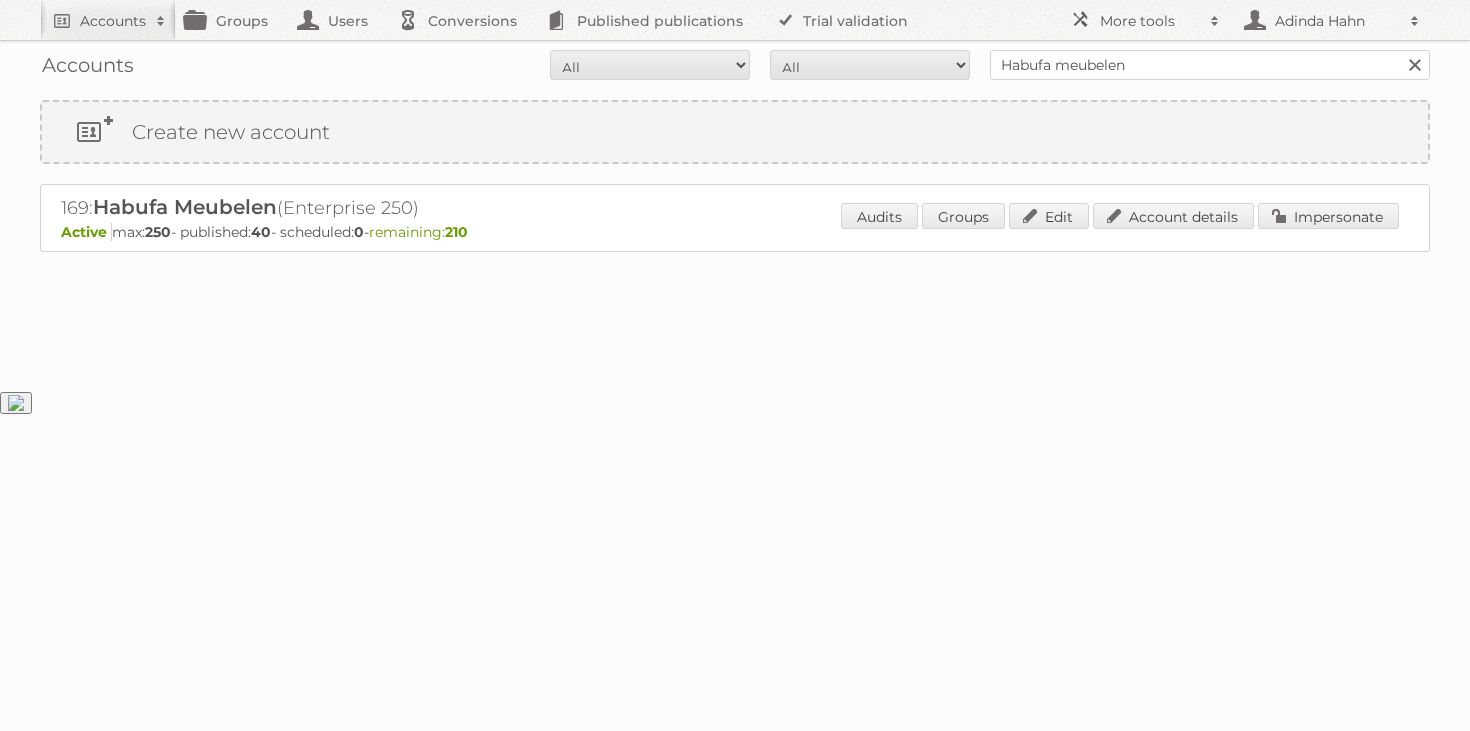 scroll, scrollTop: 0, scrollLeft: 0, axis: both 